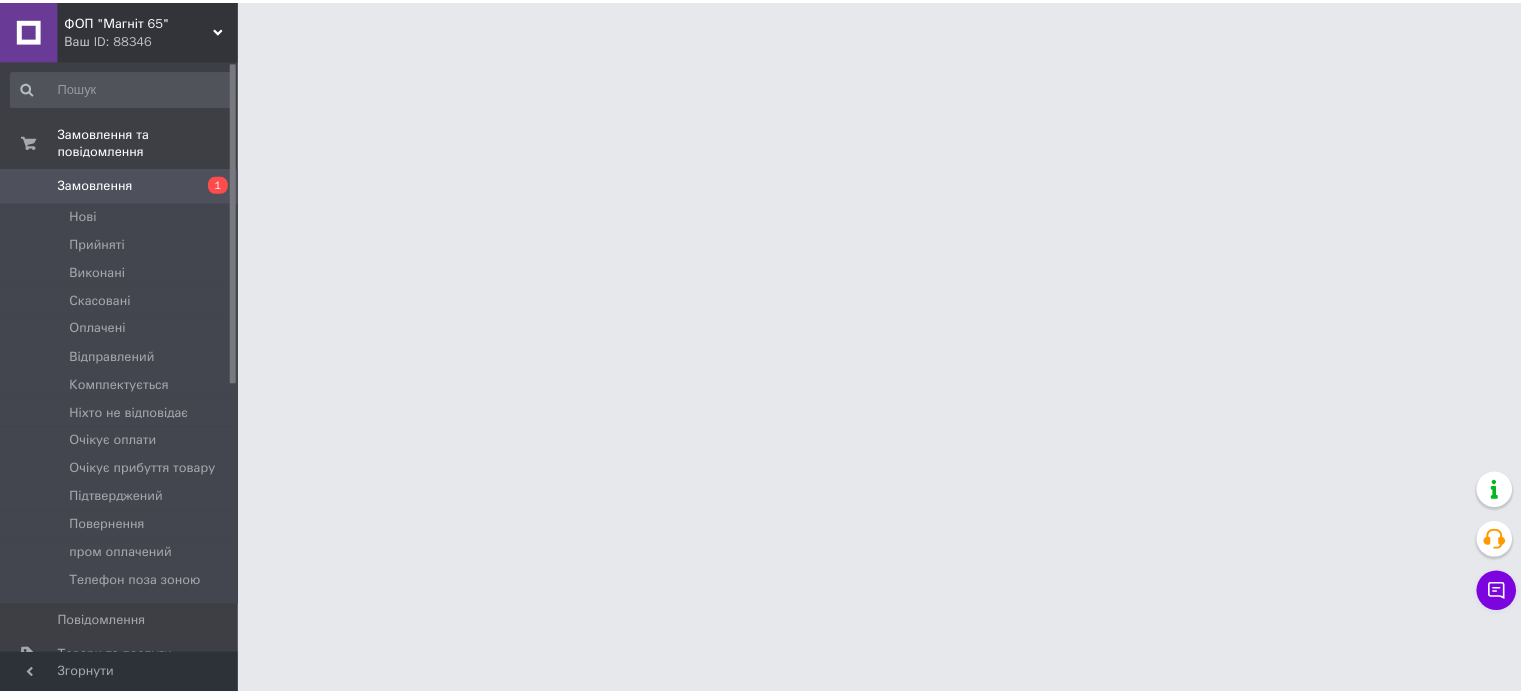 scroll, scrollTop: 0, scrollLeft: 0, axis: both 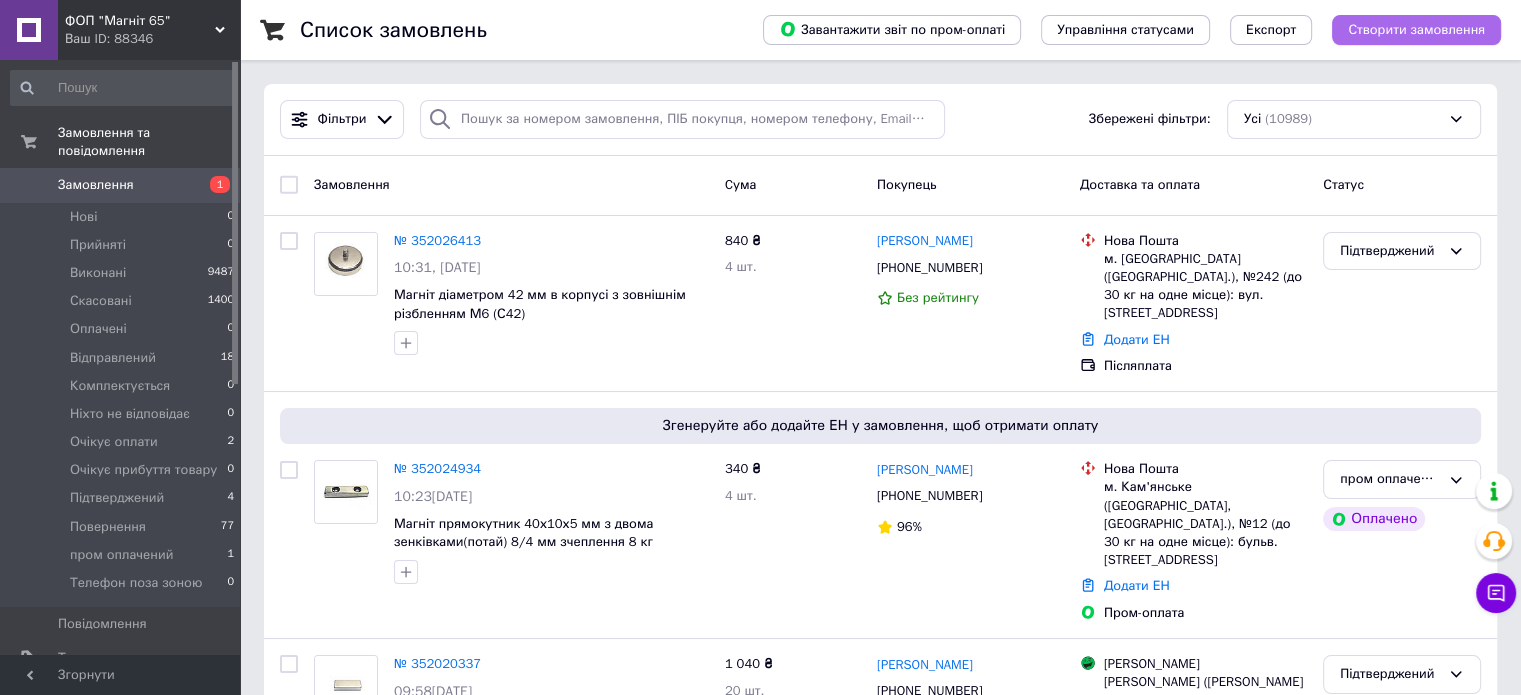 click on "Створити замовлення" at bounding box center [1416, 30] 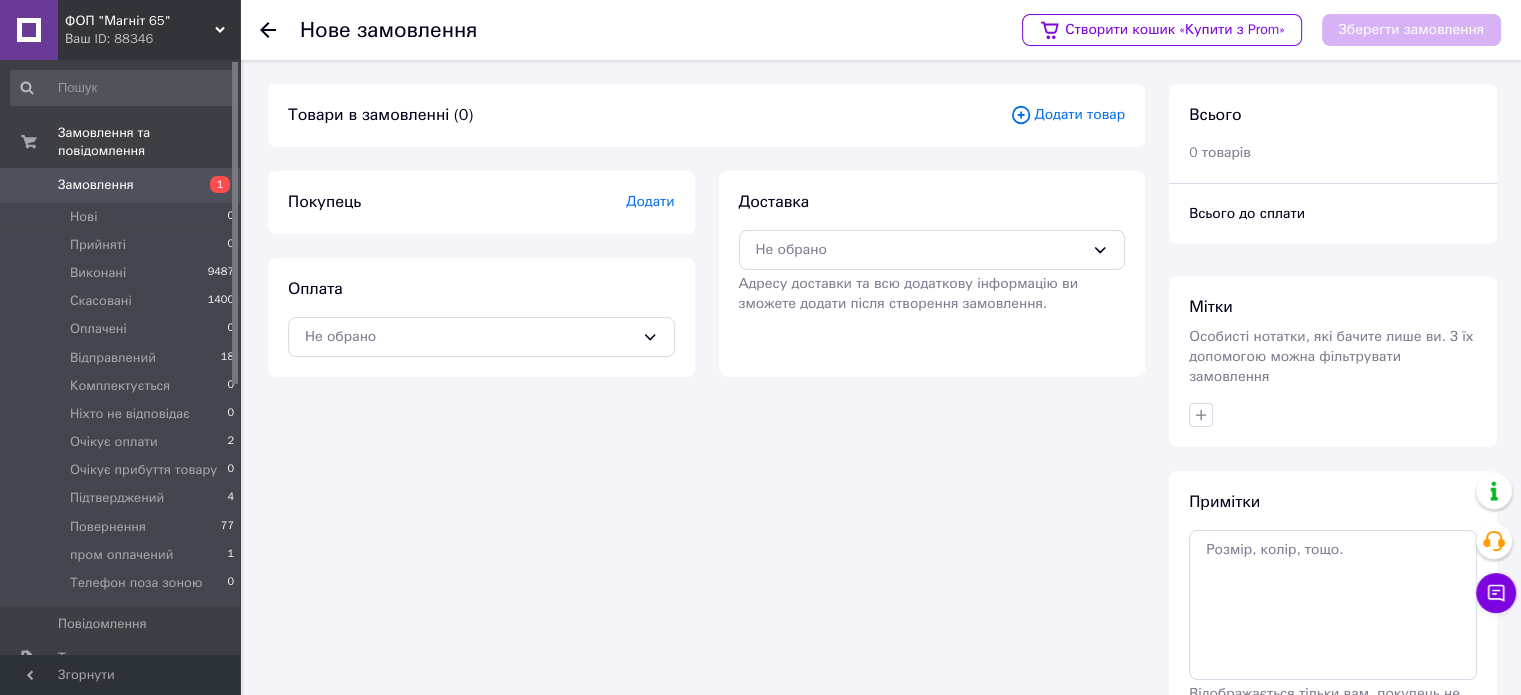click on "Додати товар" at bounding box center (1067, 115) 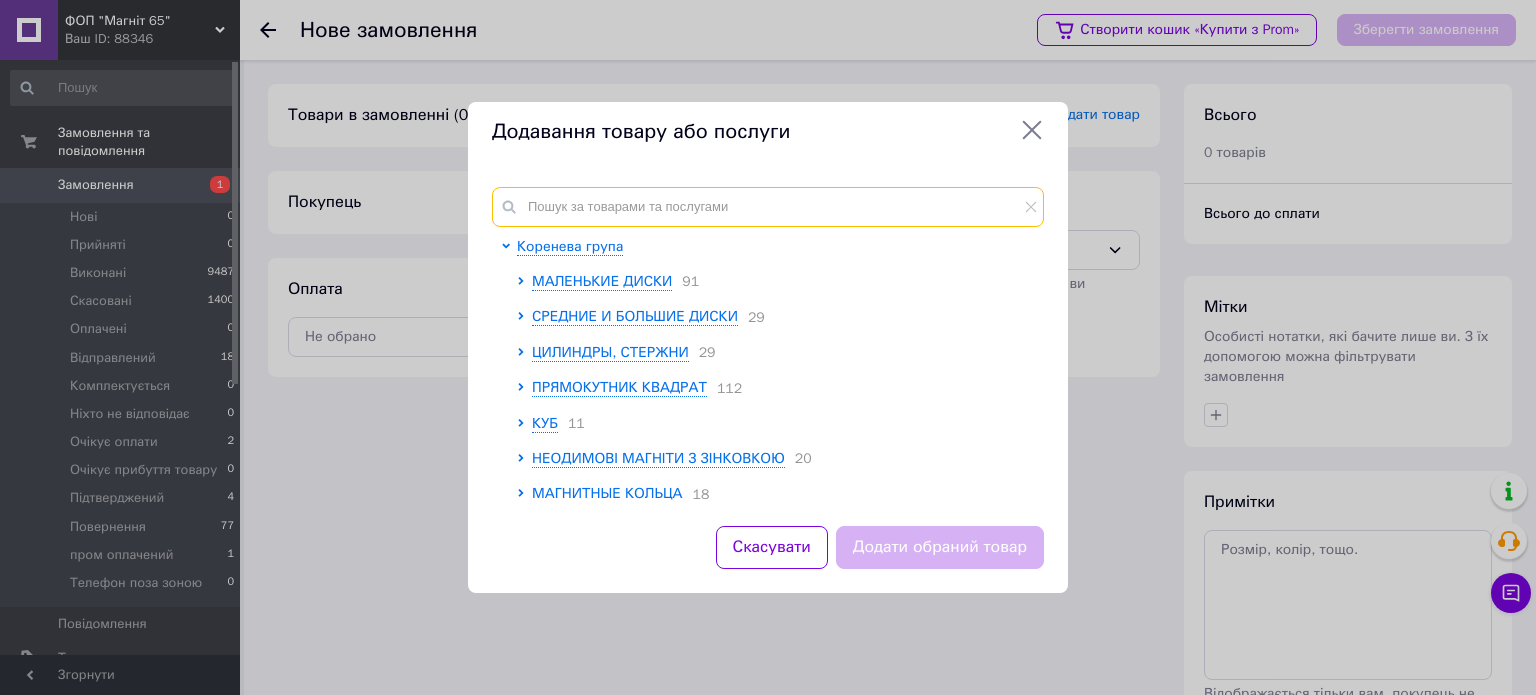 click at bounding box center [768, 207] 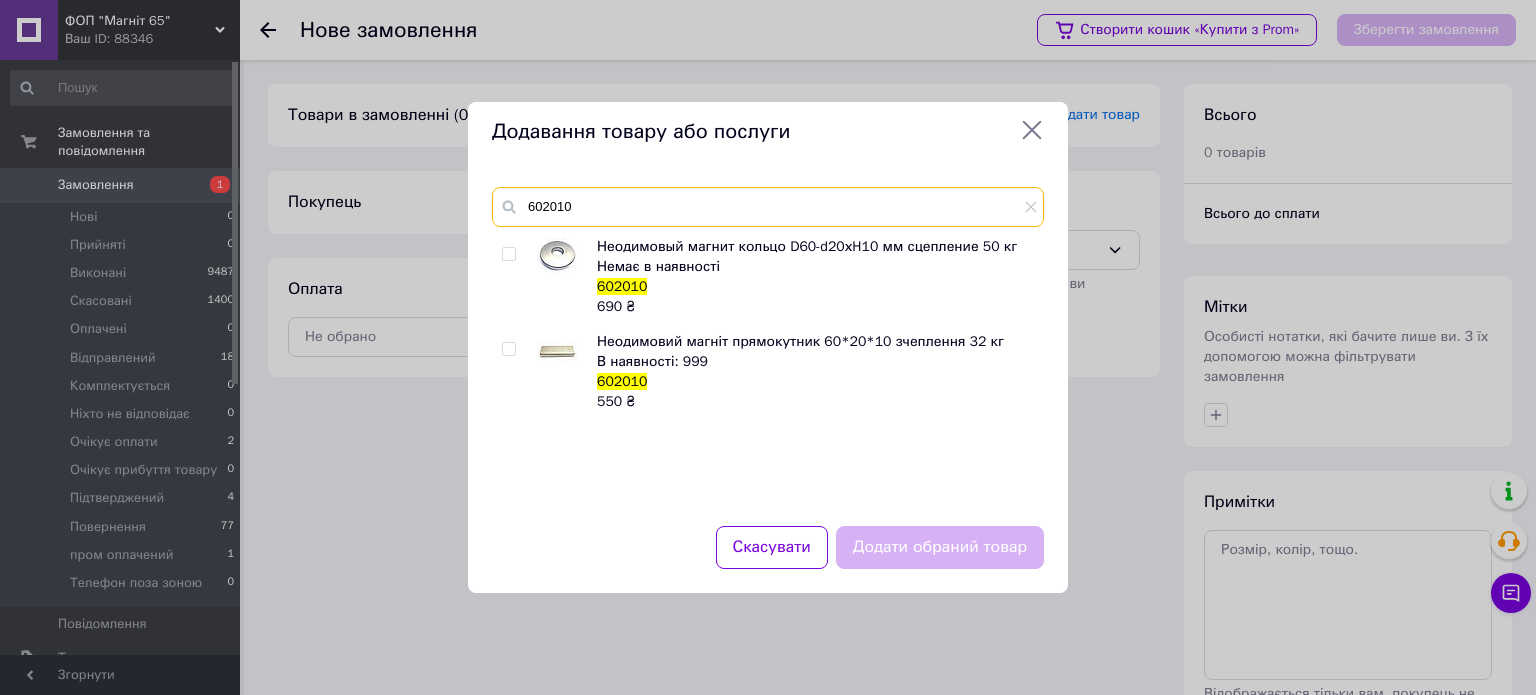 type on "602010" 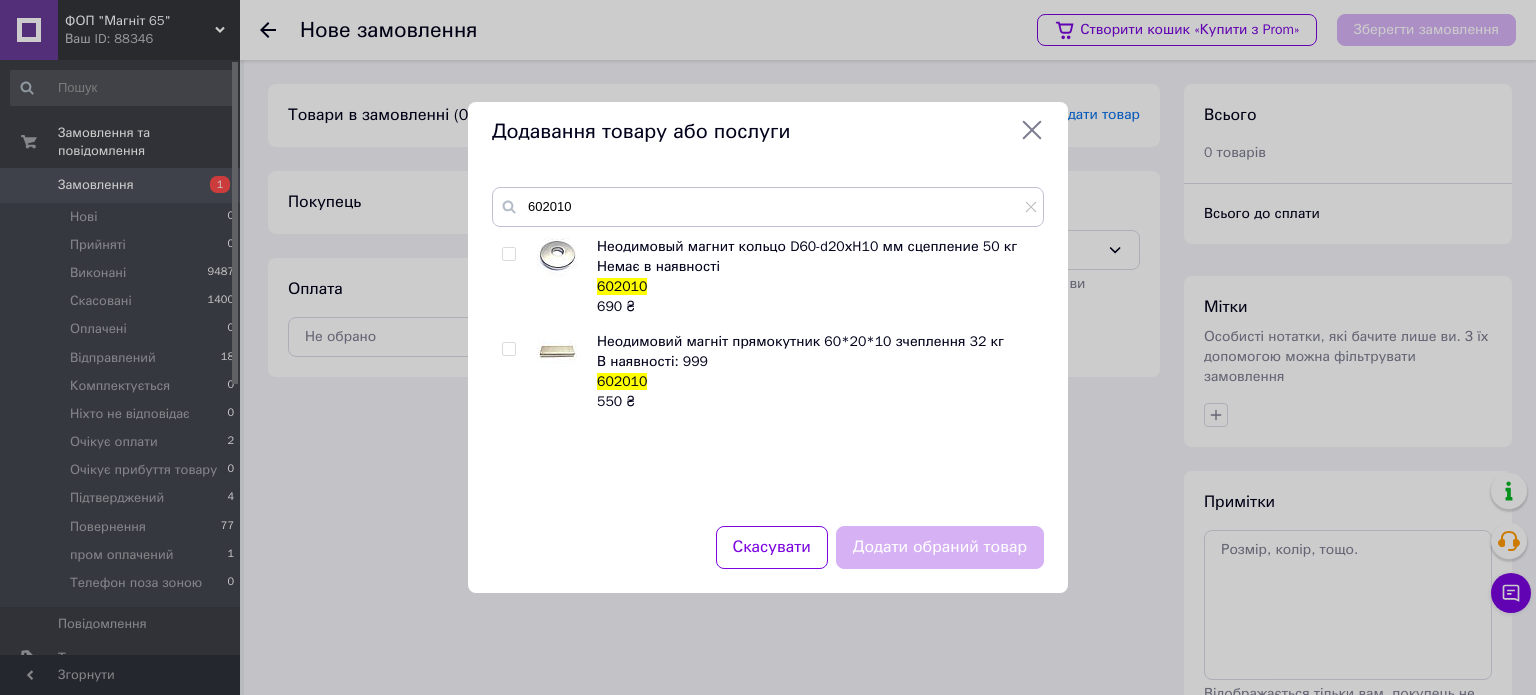 click at bounding box center (508, 349) 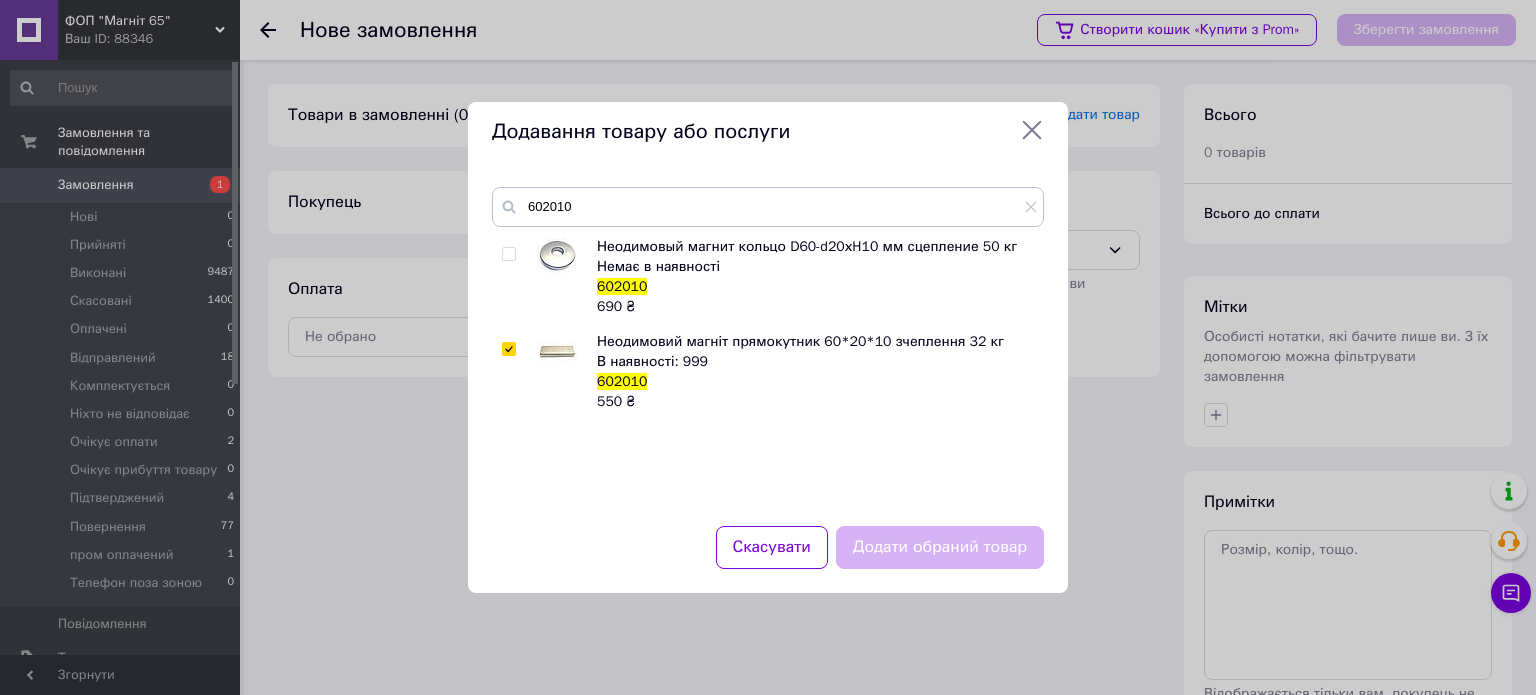 checkbox on "true" 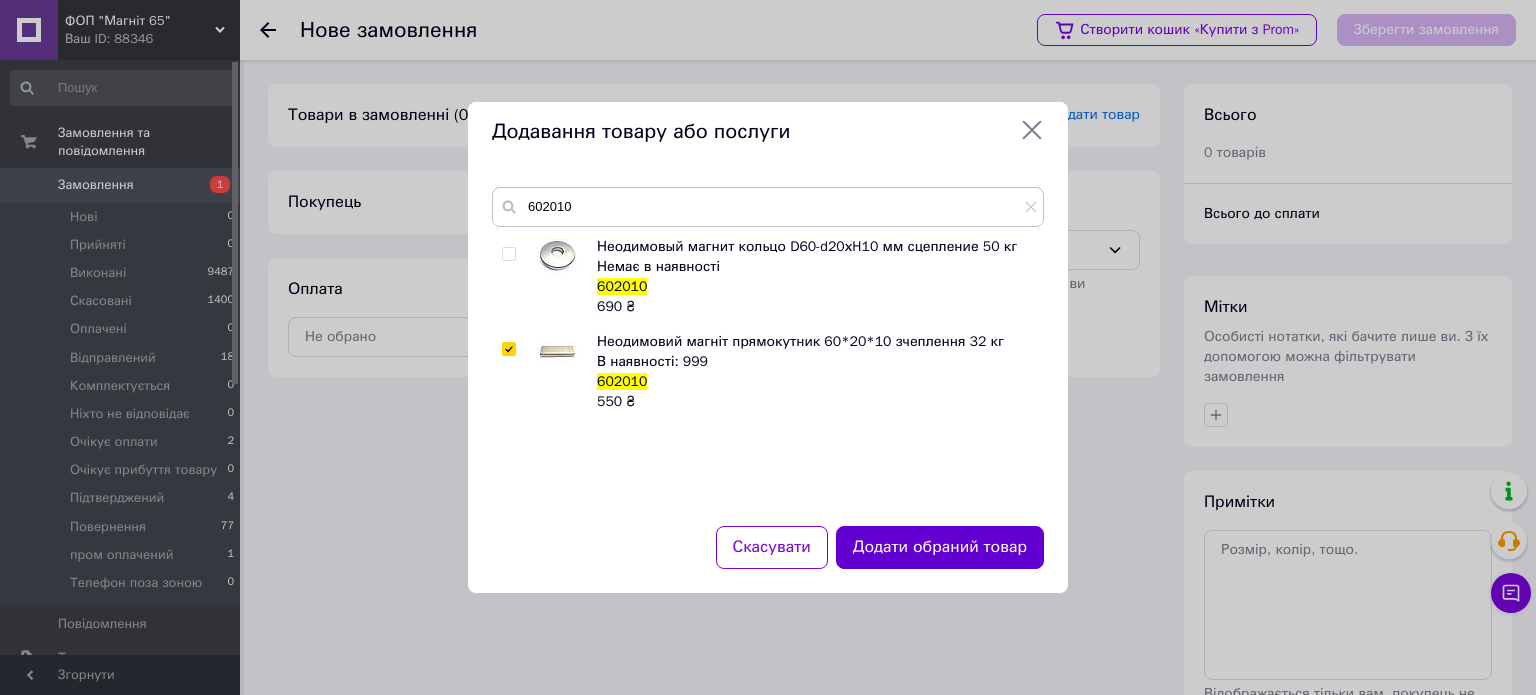 click on "Додати обраний товар" at bounding box center (940, 547) 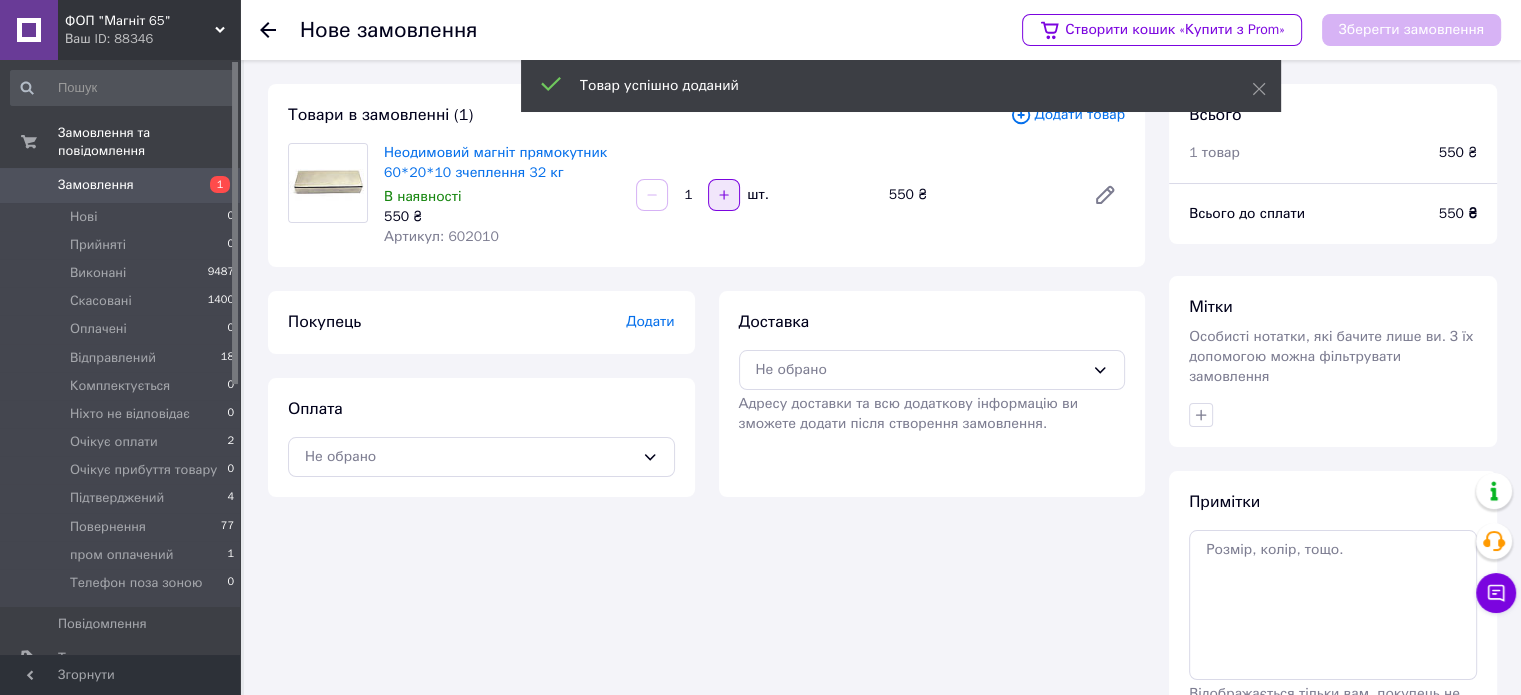 click at bounding box center (724, 195) 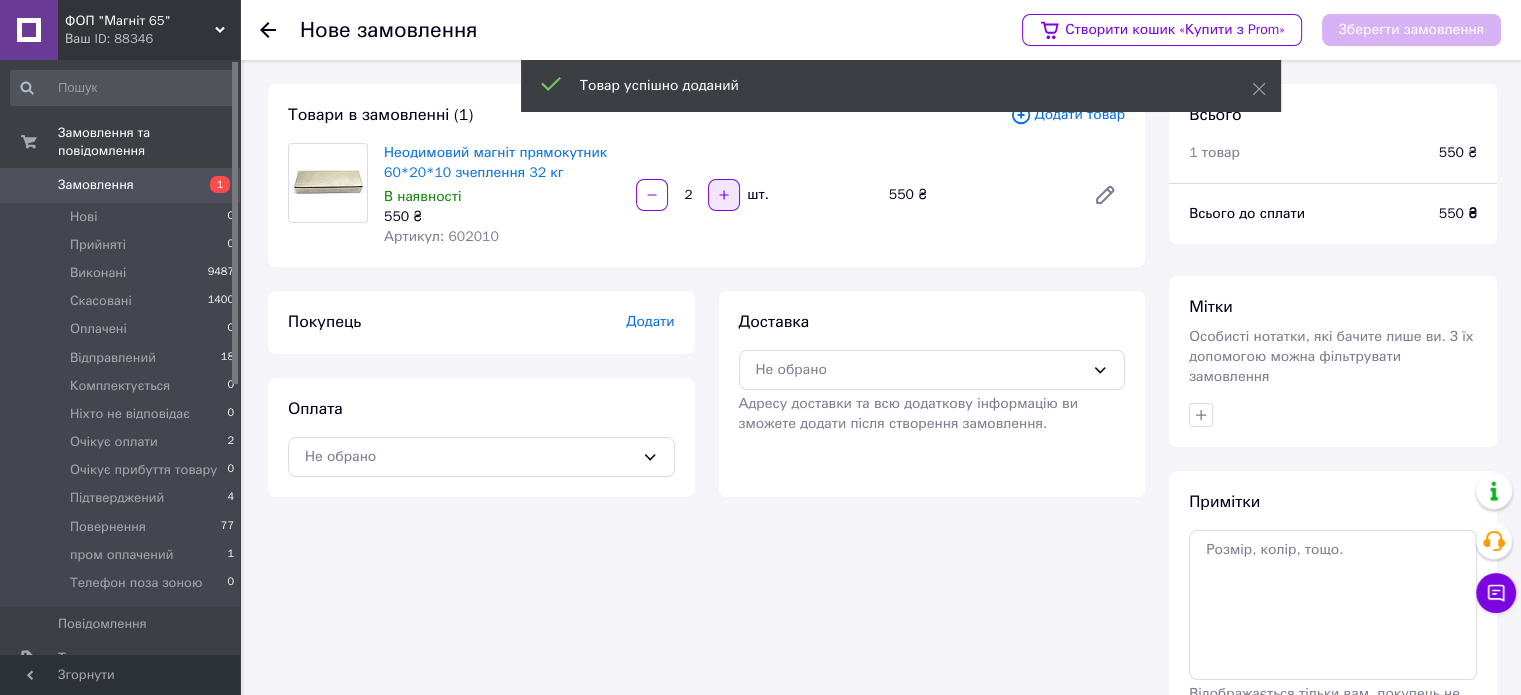 click at bounding box center [724, 195] 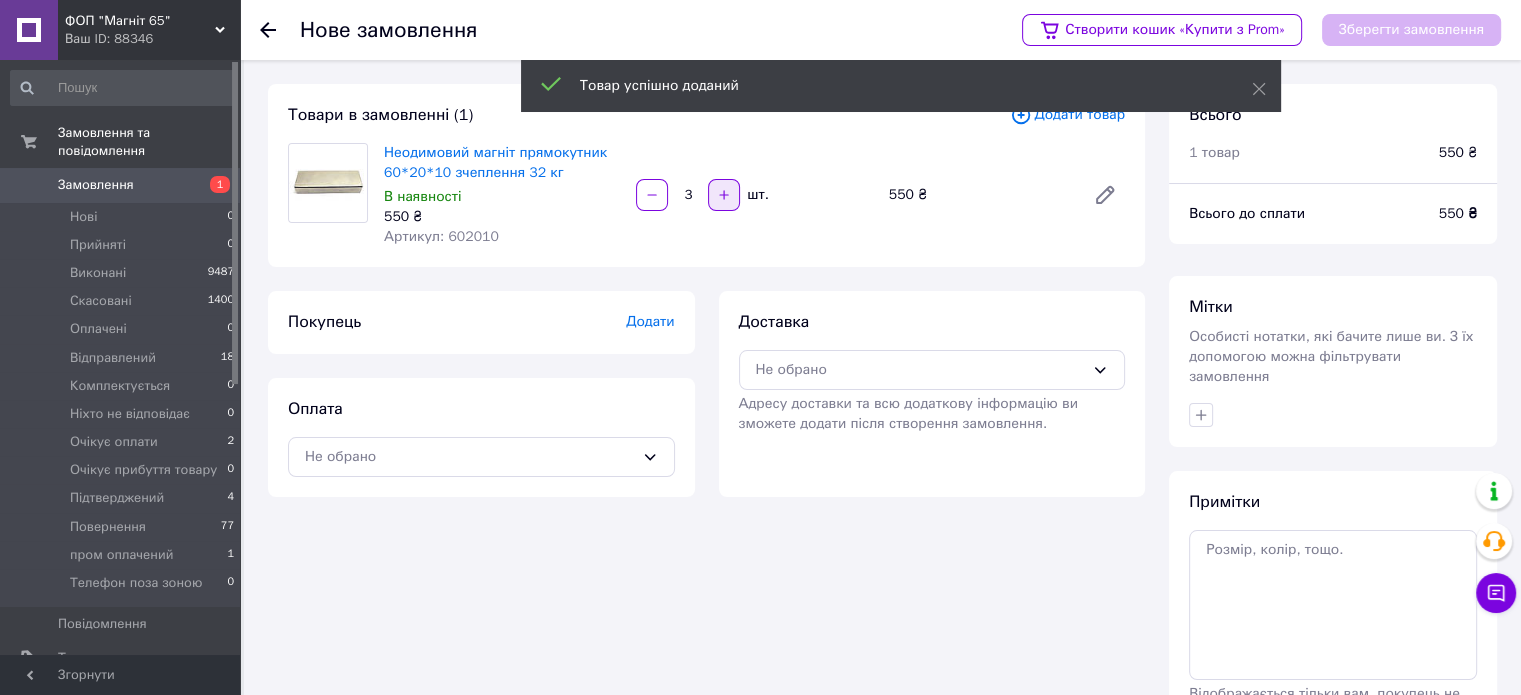 click at bounding box center (724, 195) 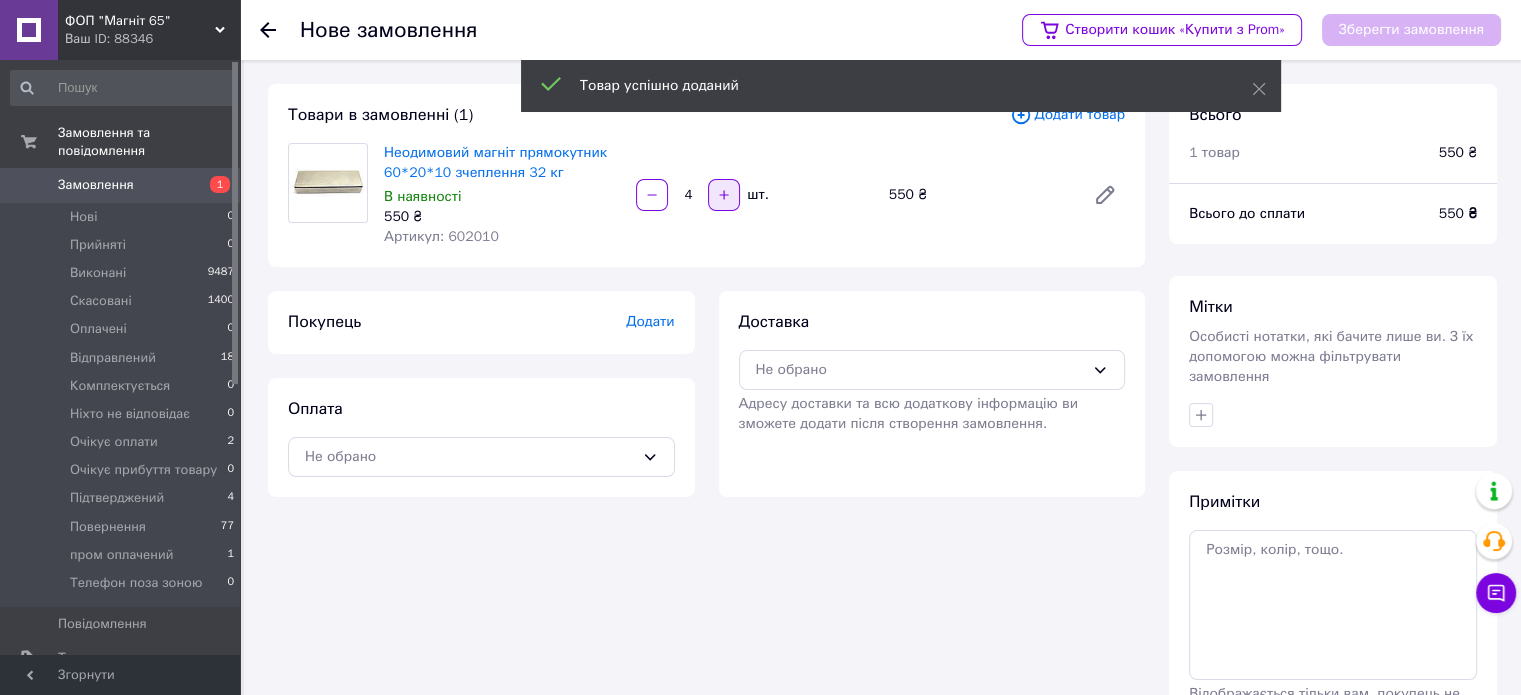 click at bounding box center (724, 195) 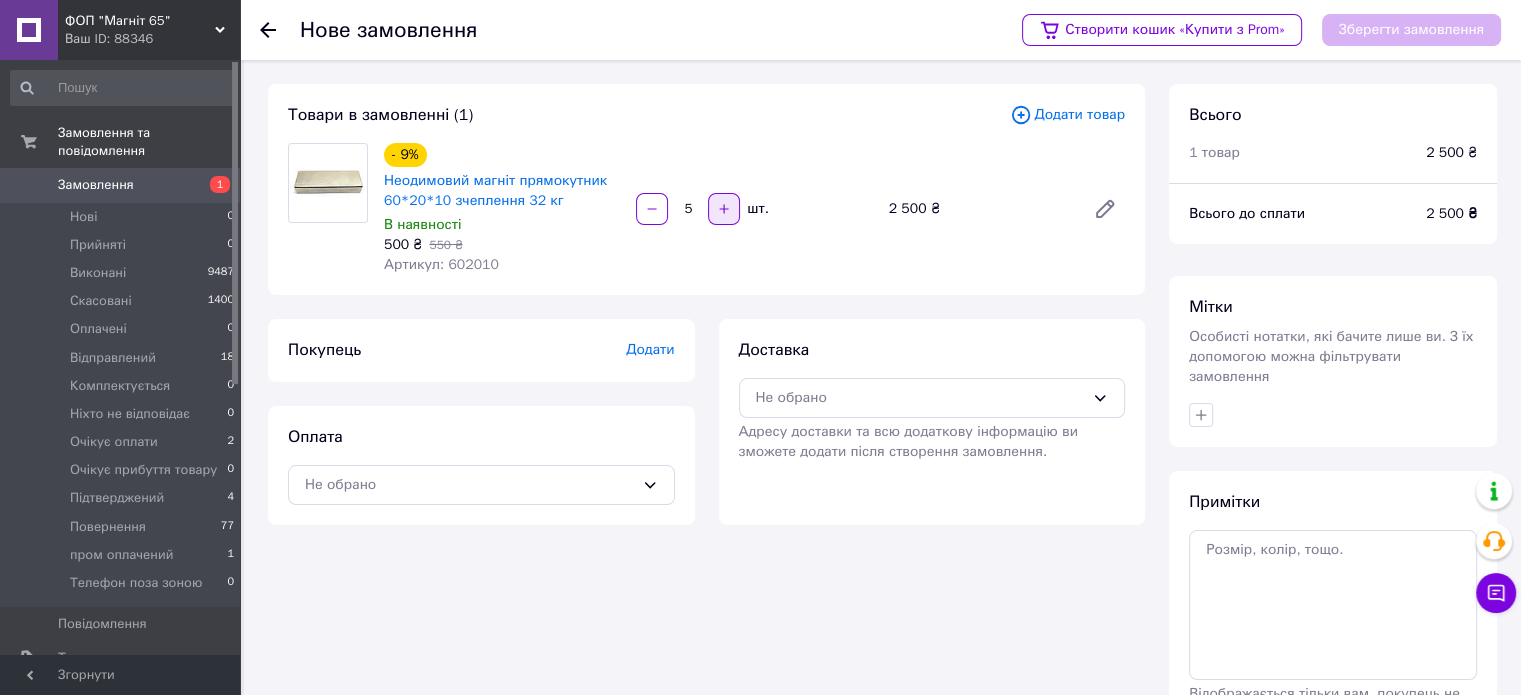 click 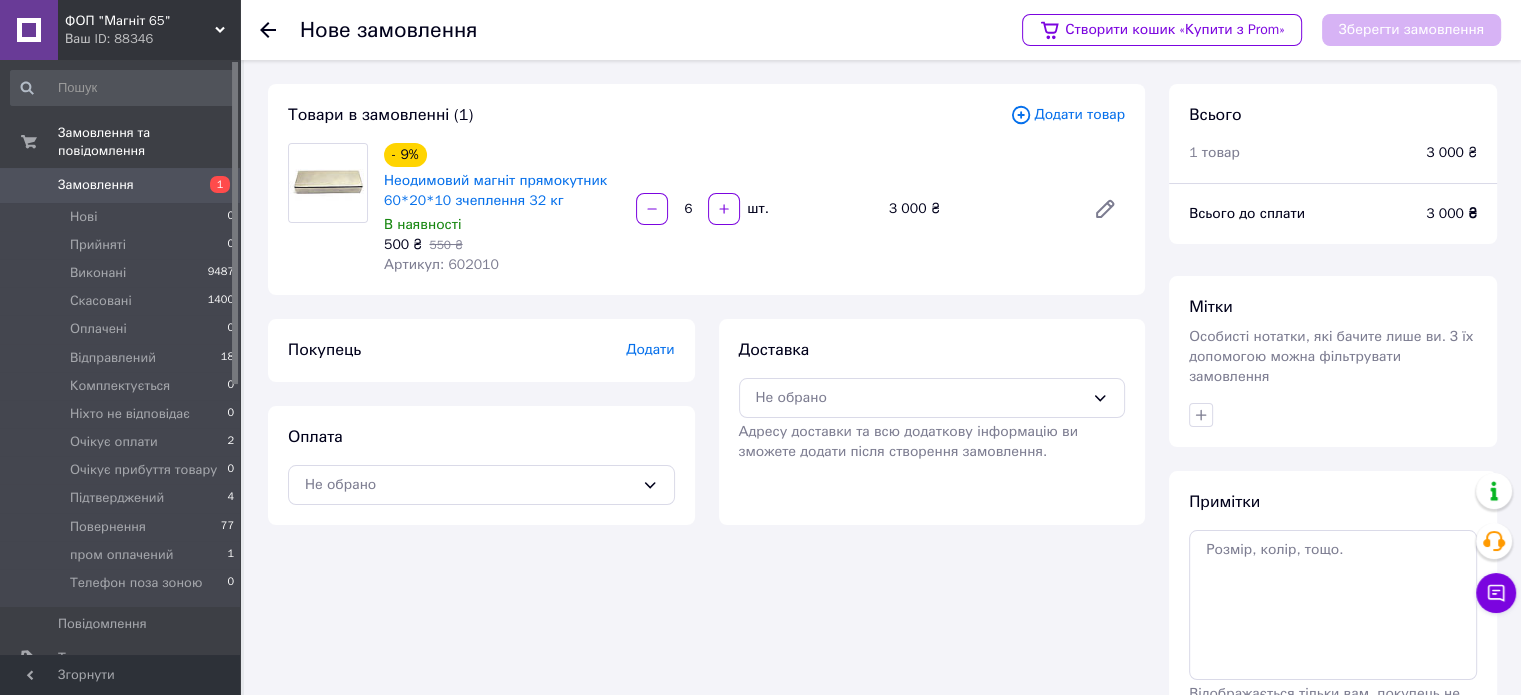 click on "- 9% Неодимовий магніт прямокутник 60*20*10 зчеплення 32 кг В наявності 500 ₴   550 ₴ Артикул: 602010 6   шт. 3 000 ₴" at bounding box center (754, 209) 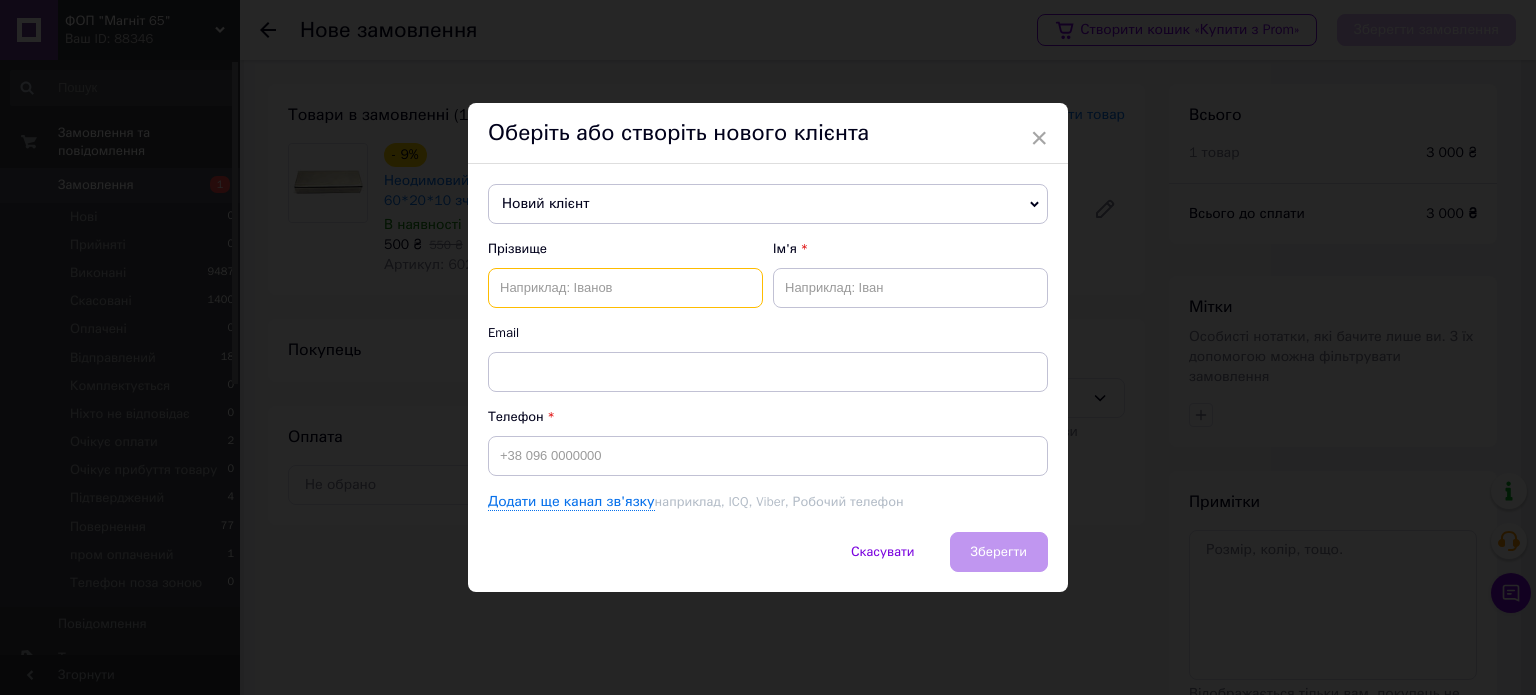 click at bounding box center [625, 288] 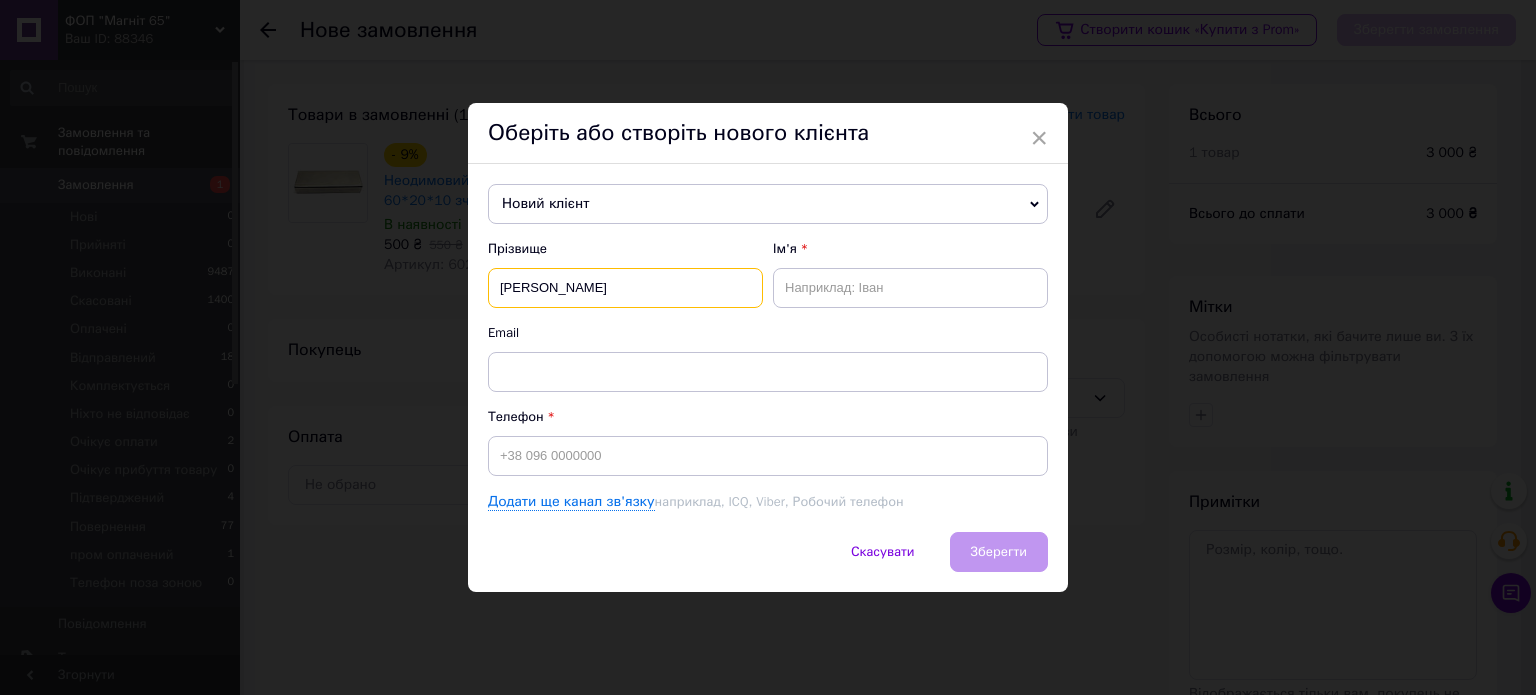type on "Ющенко" 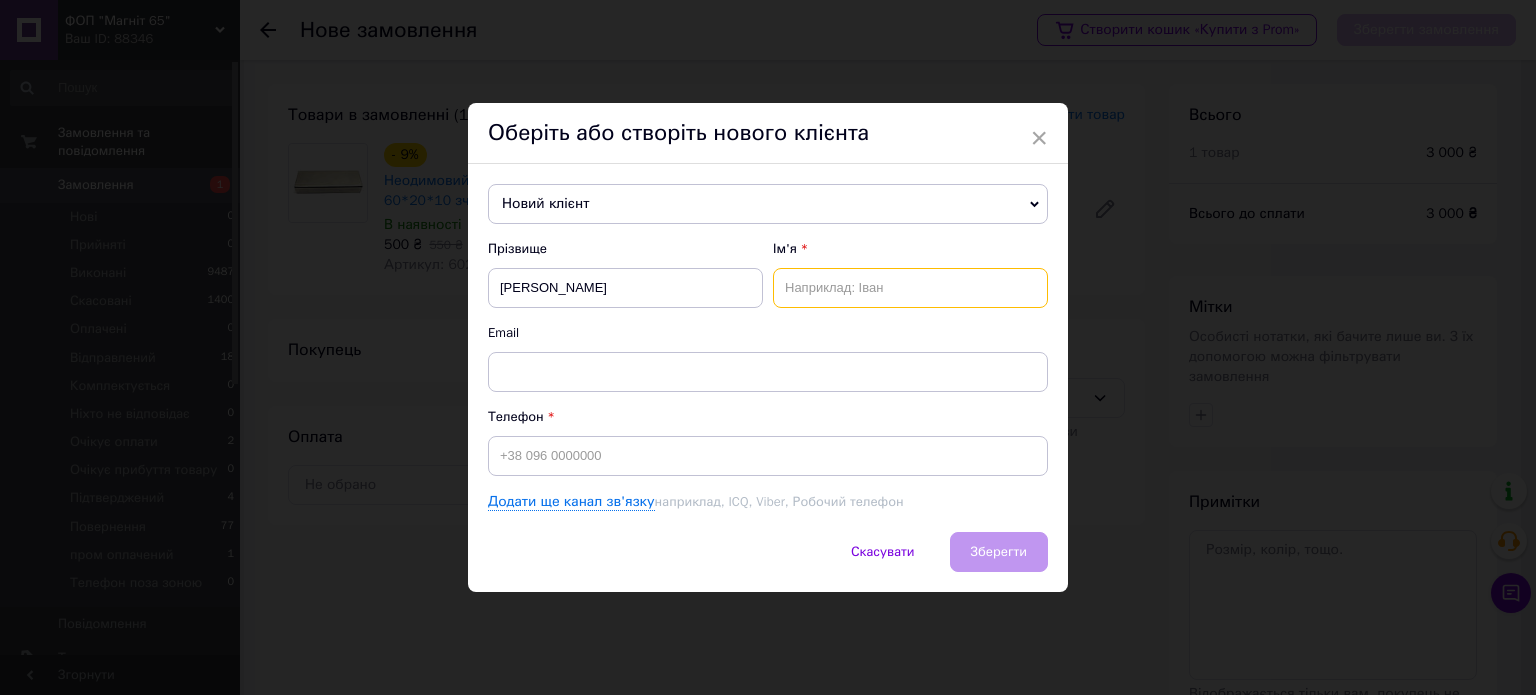 click at bounding box center (910, 288) 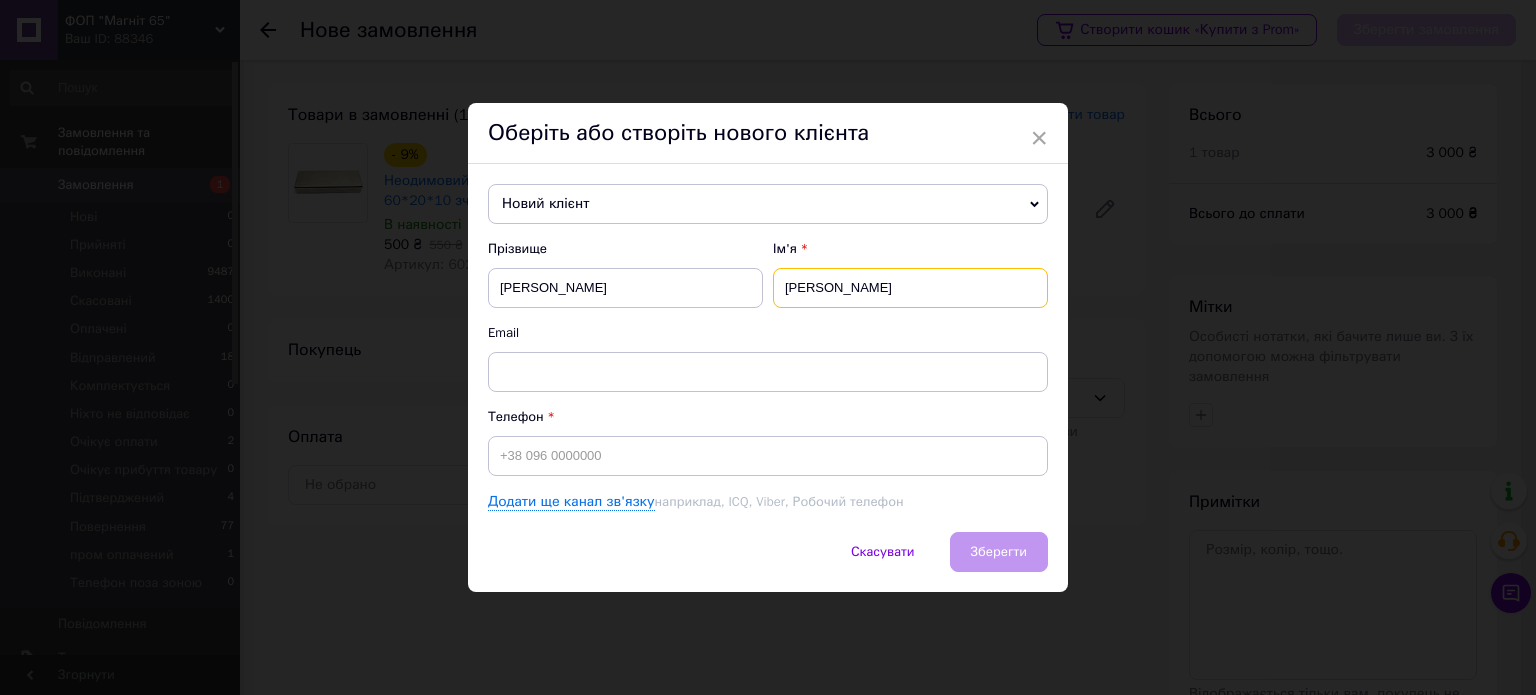type on "Віктор" 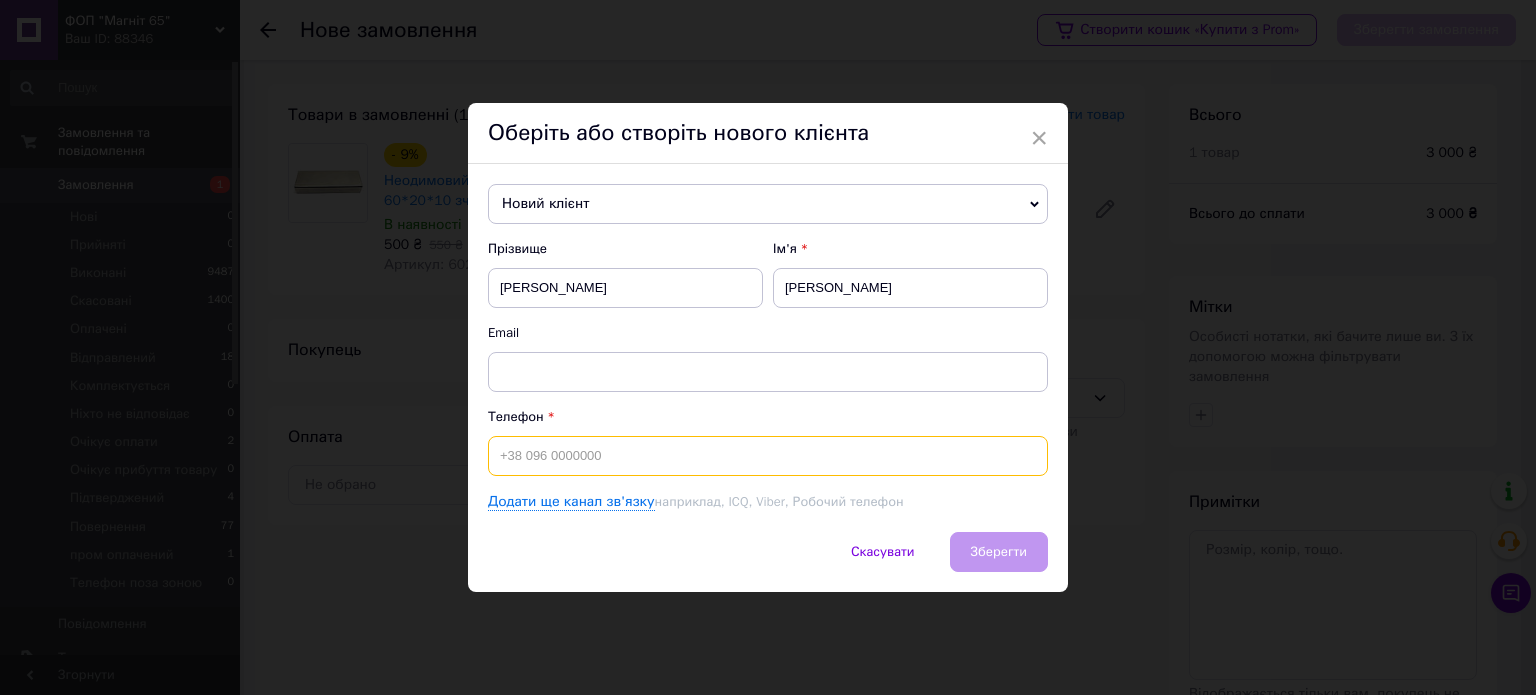 click at bounding box center (768, 456) 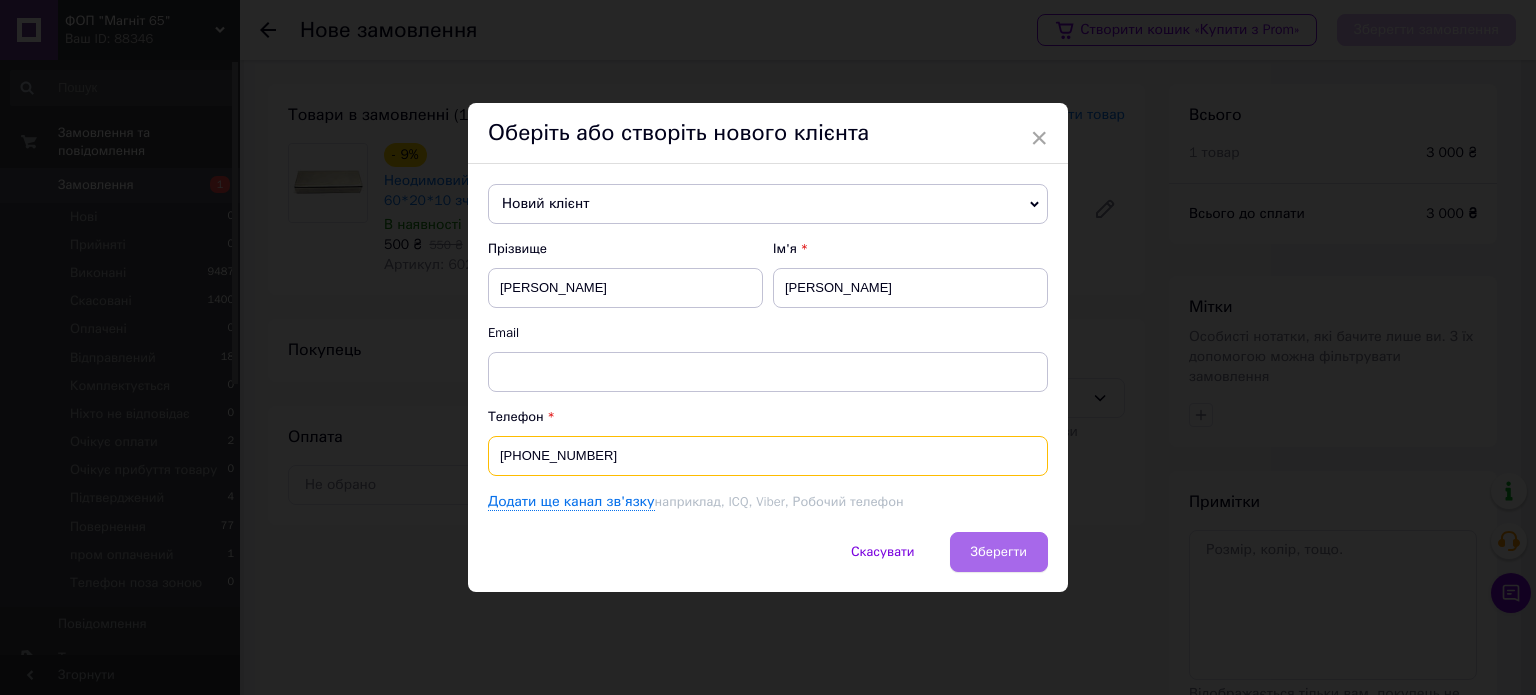 type on "[PHONE_NUMBER]" 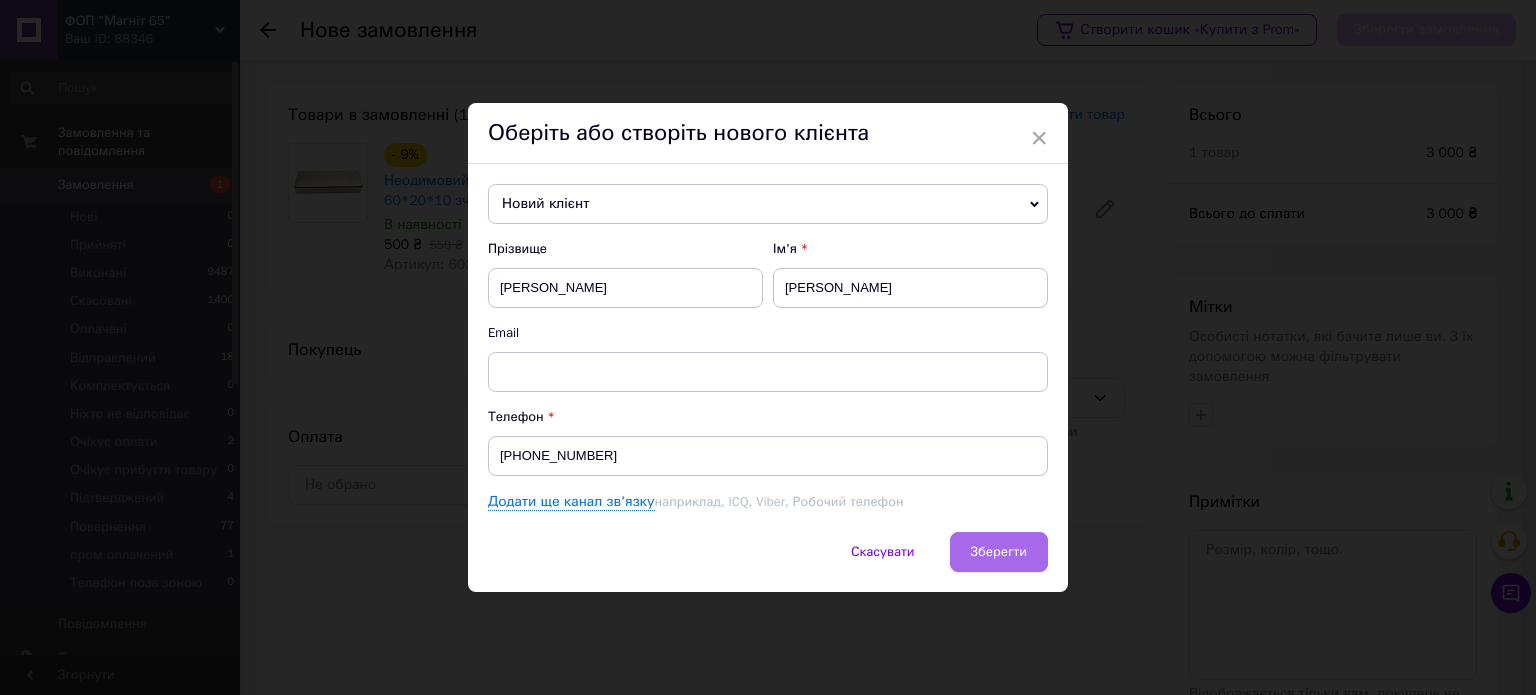 click on "Зберегти" at bounding box center [999, 551] 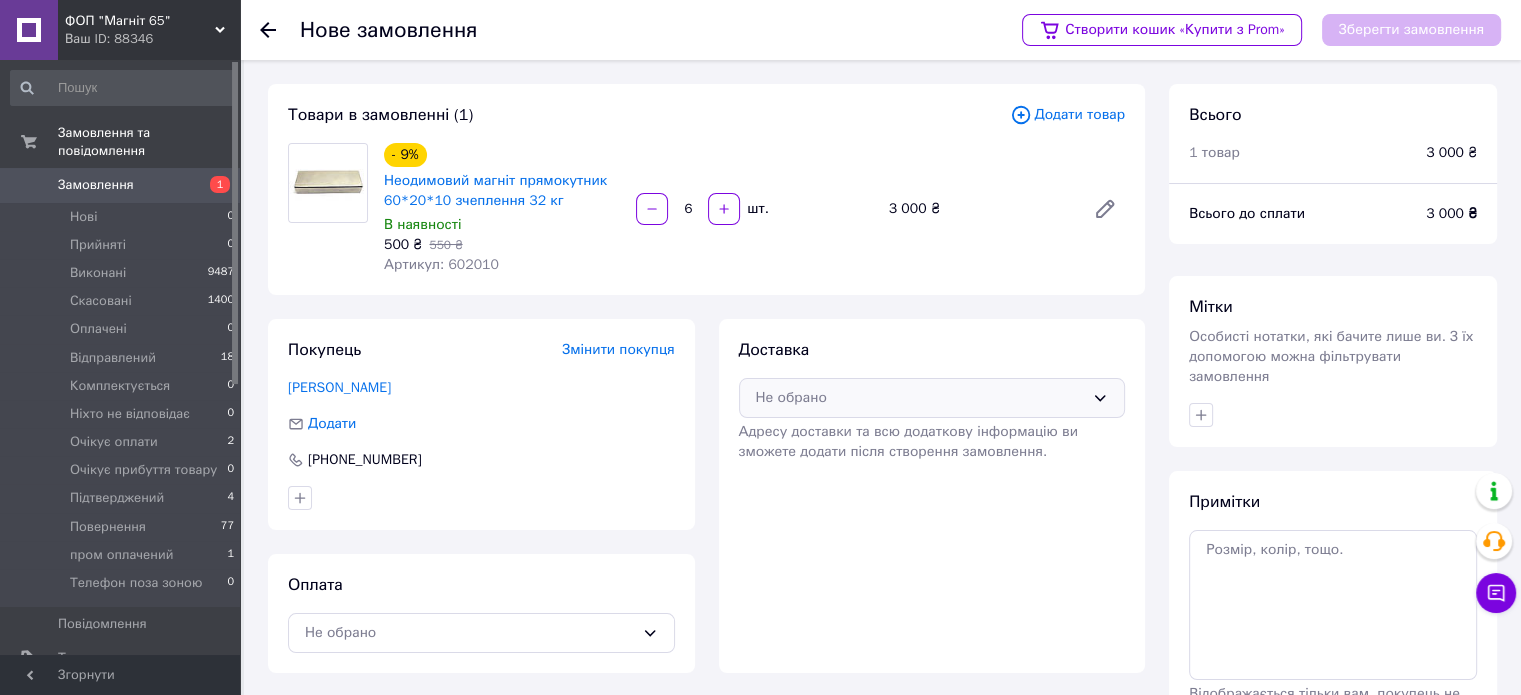 click on "Не обрано" at bounding box center (920, 398) 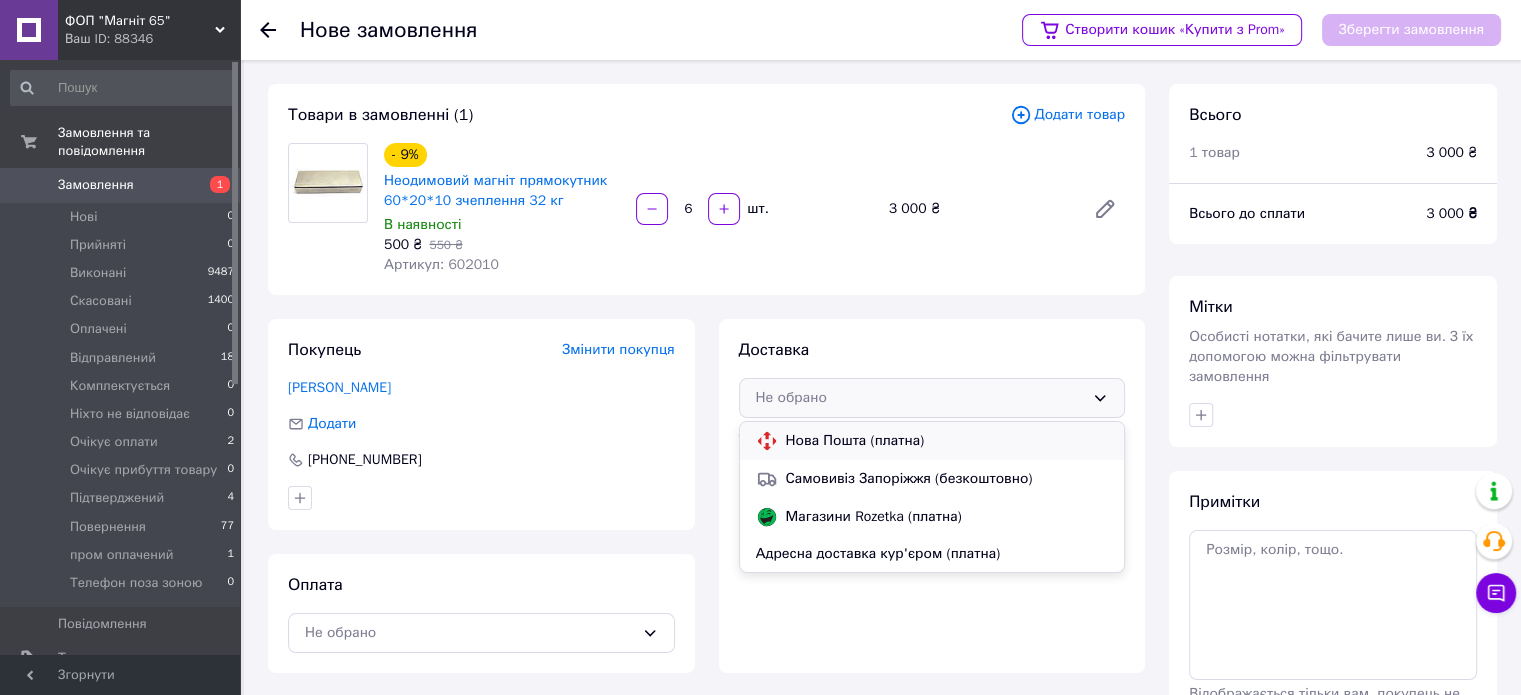 click on "Нова Пошта (платна)" at bounding box center (947, 441) 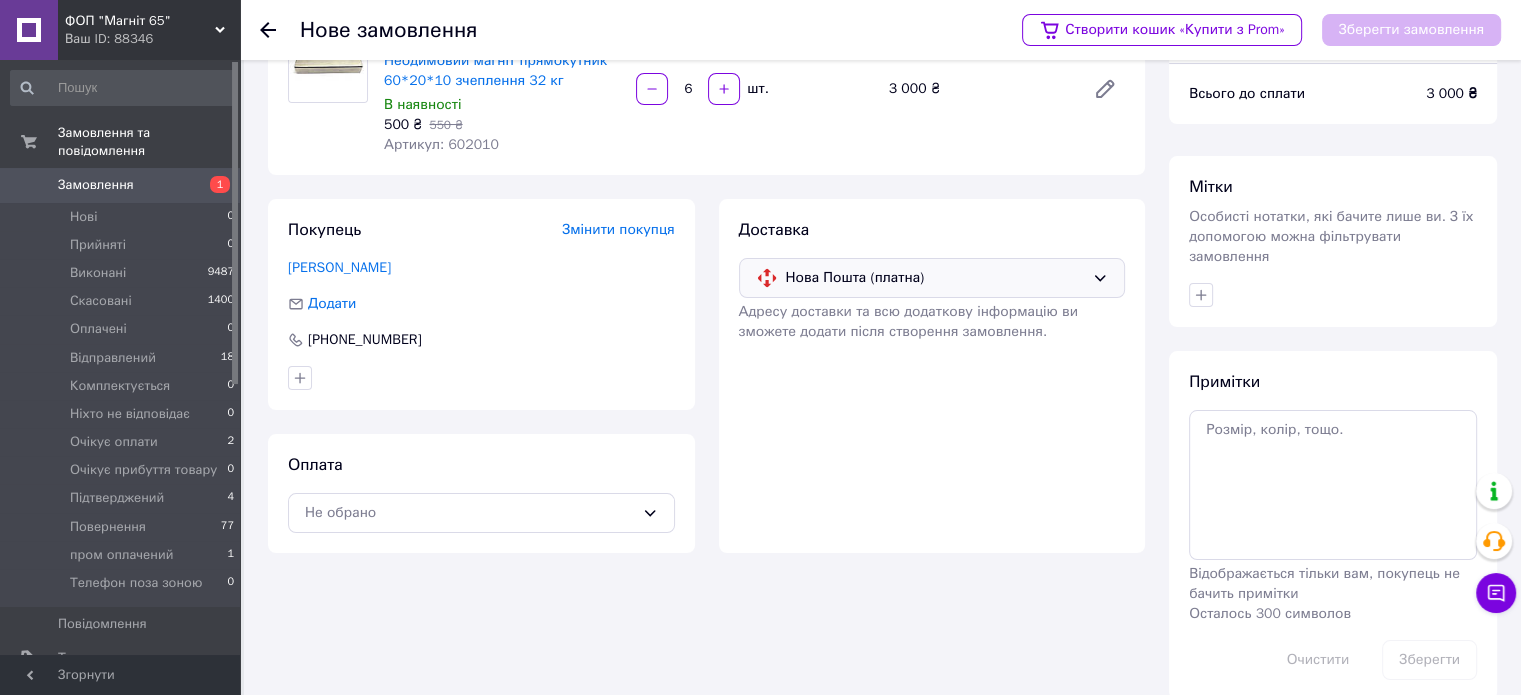 scroll, scrollTop: 128, scrollLeft: 0, axis: vertical 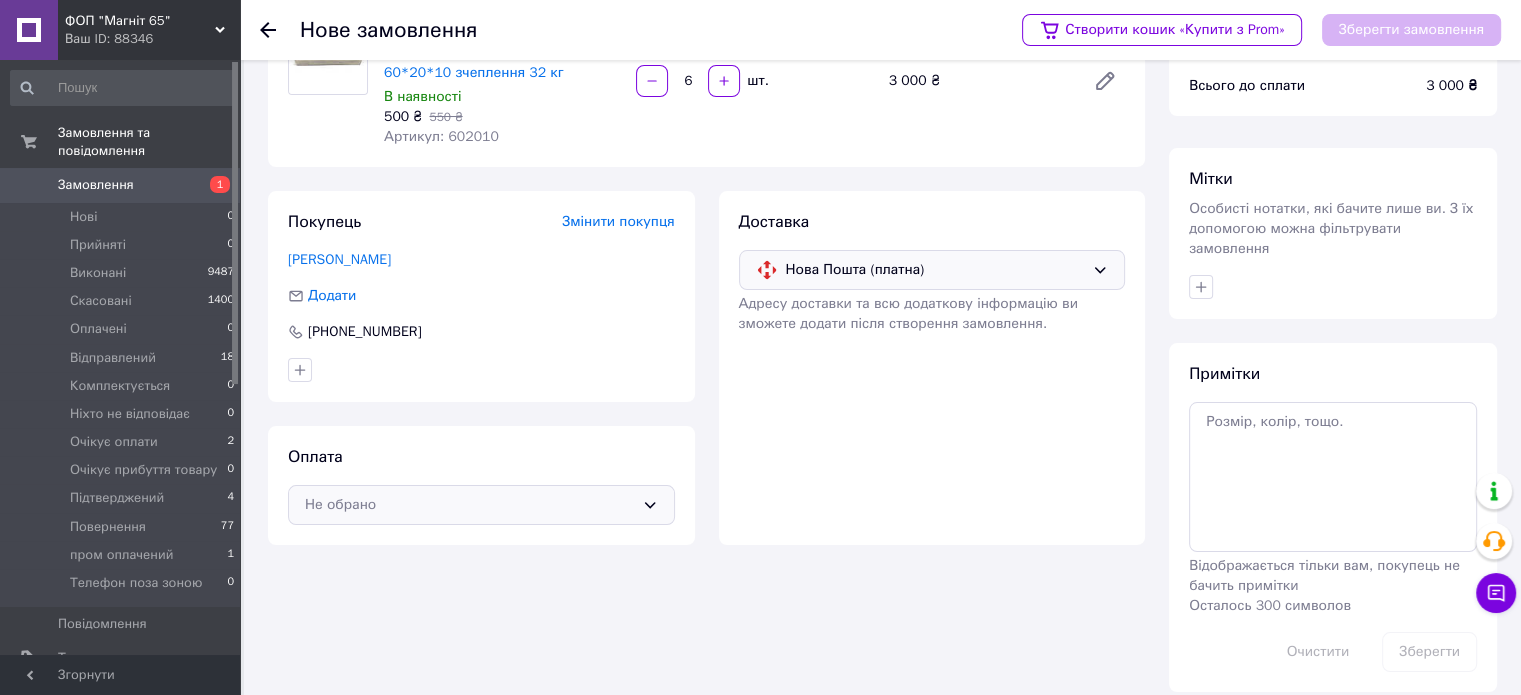 click on "Не обрано" at bounding box center (469, 505) 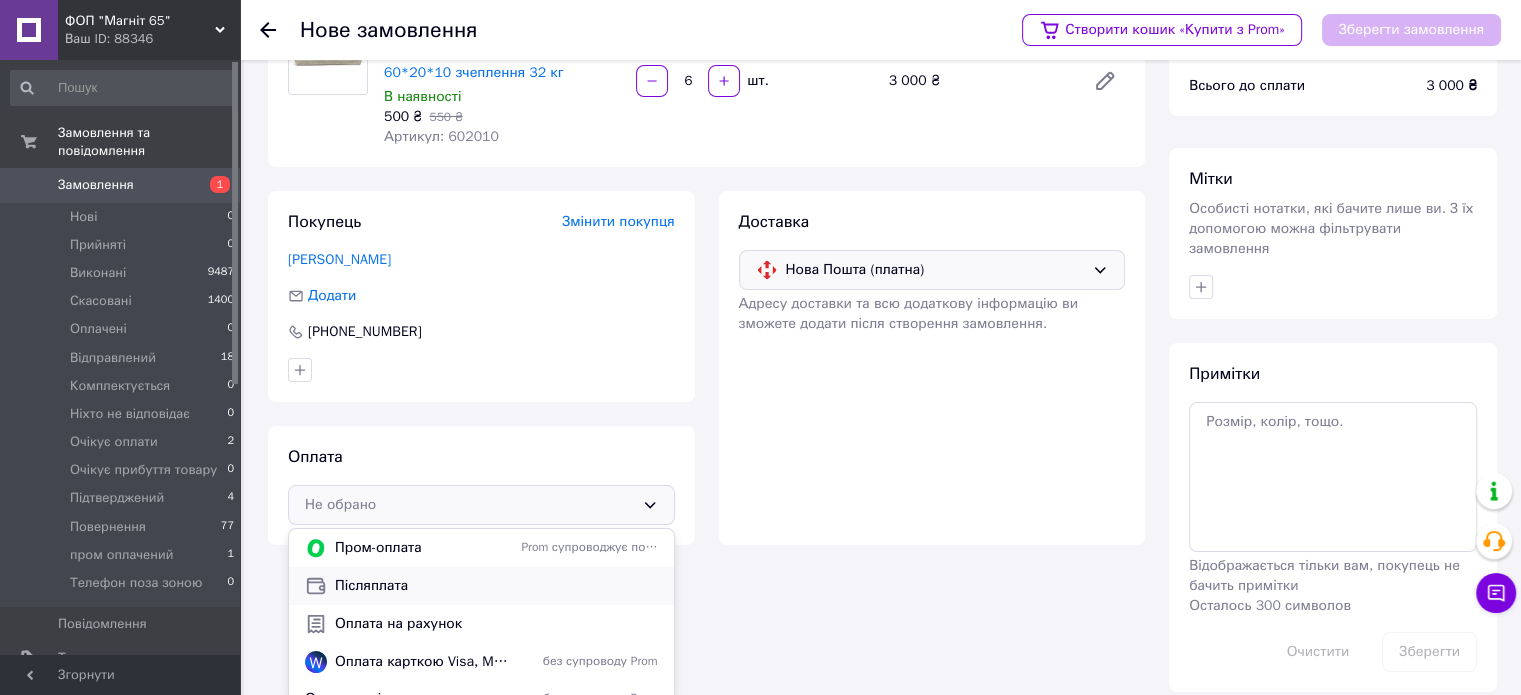 click on "Післяплата" at bounding box center (496, 586) 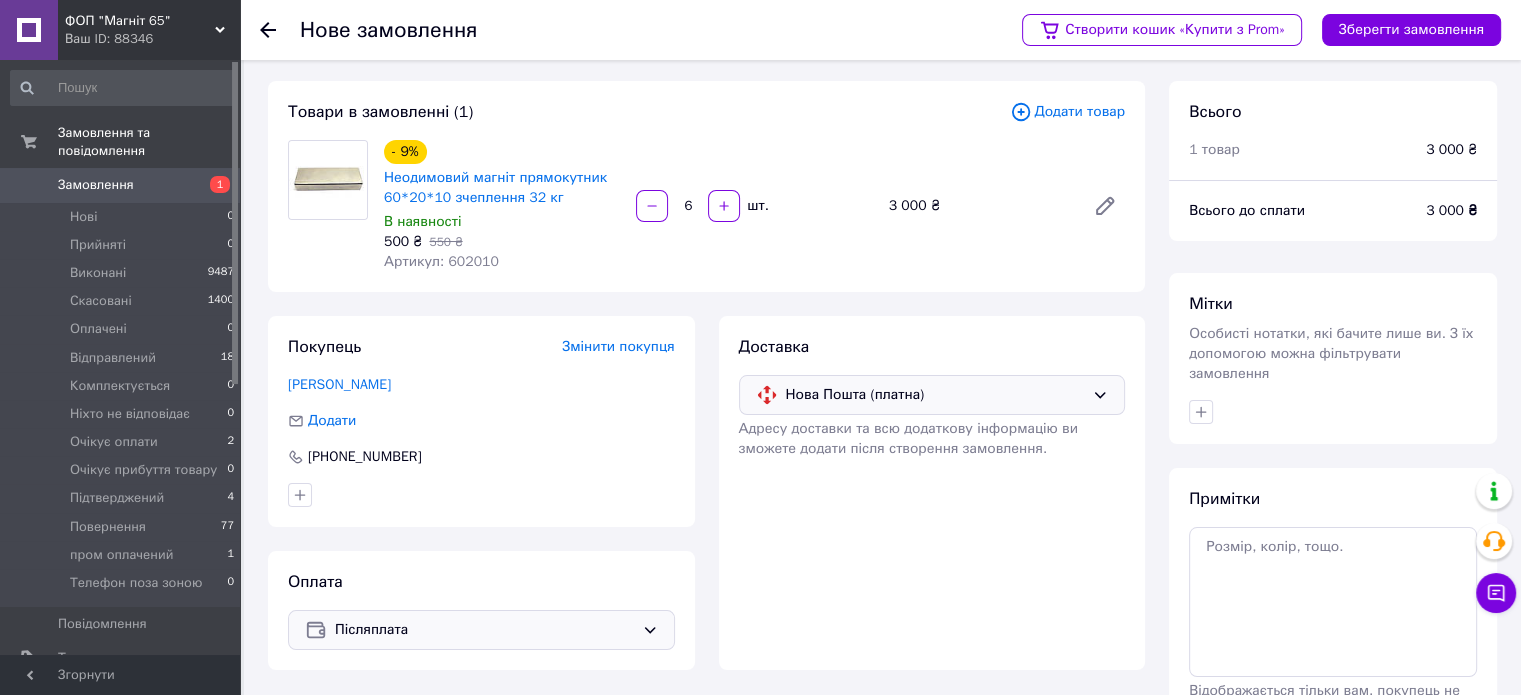 scroll, scrollTop: 0, scrollLeft: 0, axis: both 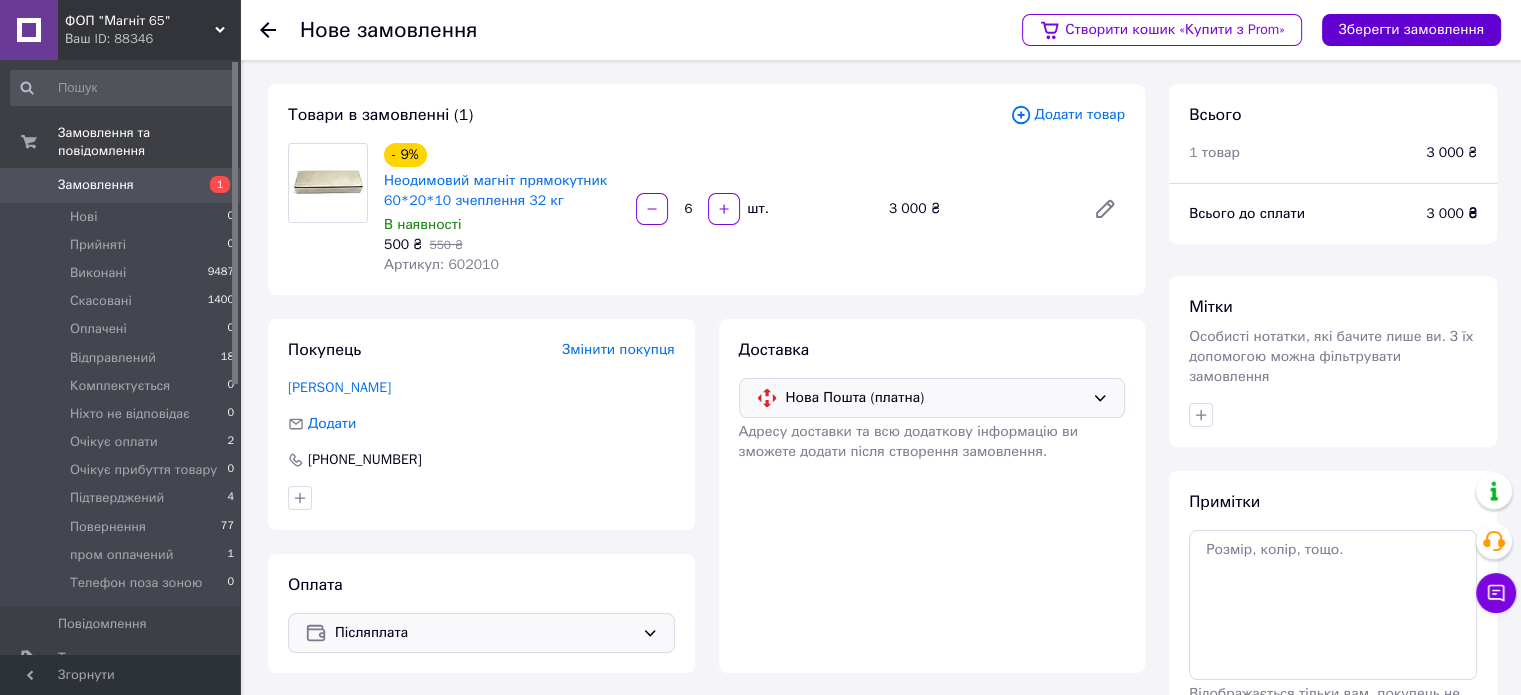 click on "Зберегти замовлення" at bounding box center (1411, 30) 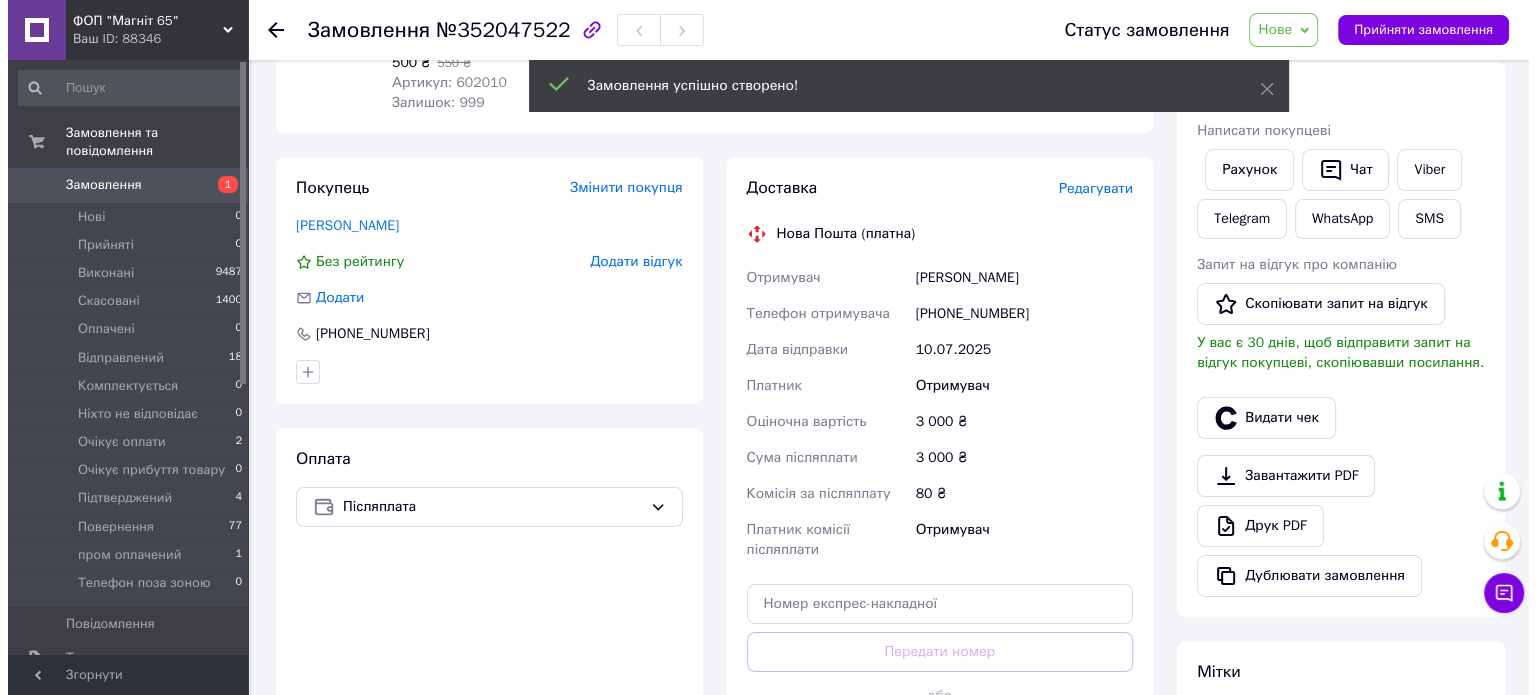 scroll, scrollTop: 300, scrollLeft: 0, axis: vertical 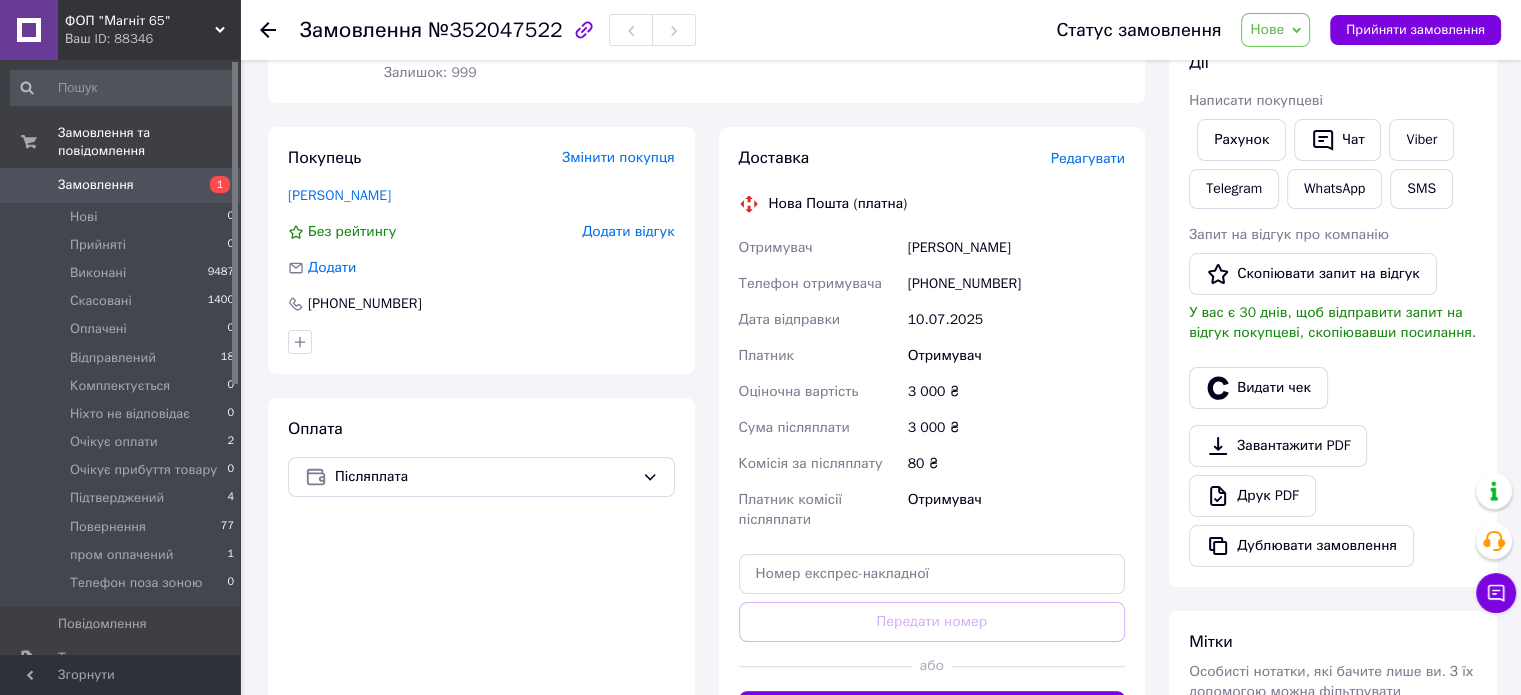 click on "Редагувати" at bounding box center [1088, 158] 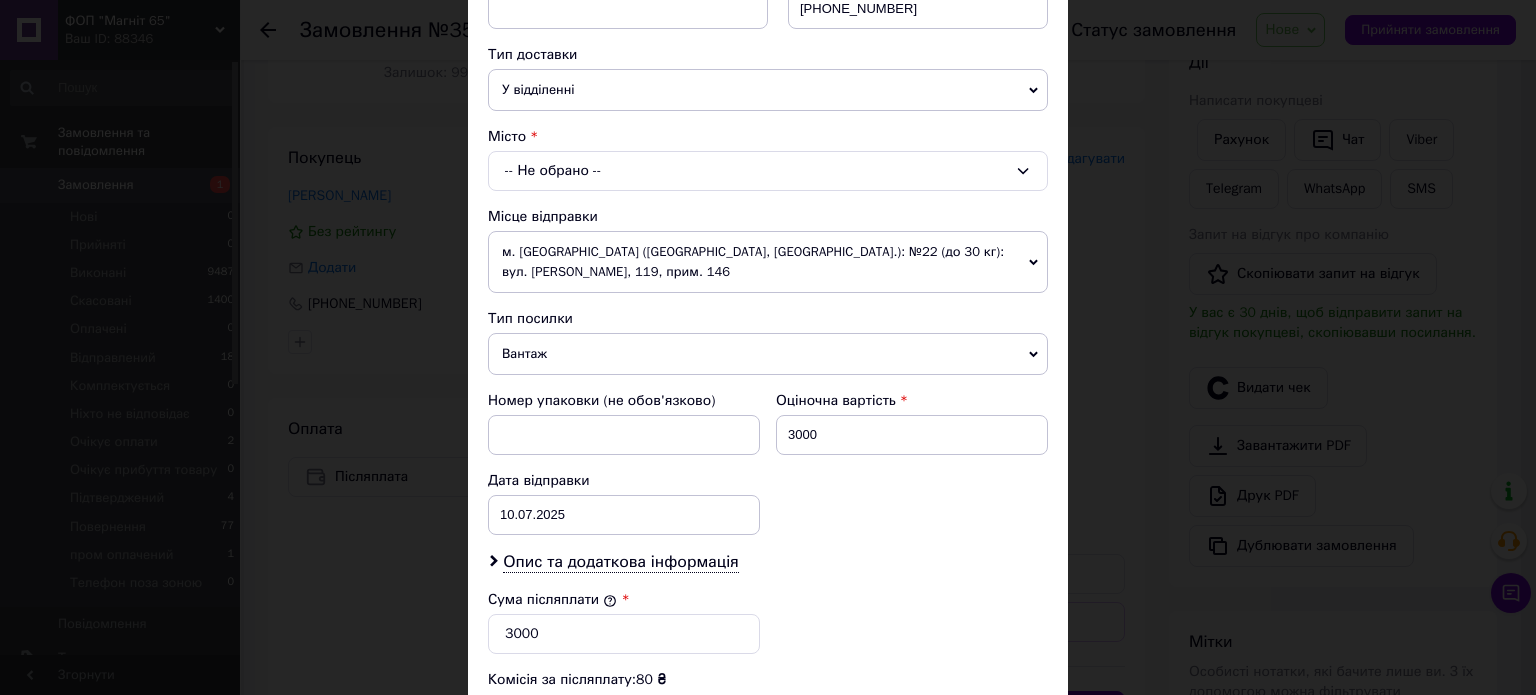 scroll, scrollTop: 500, scrollLeft: 0, axis: vertical 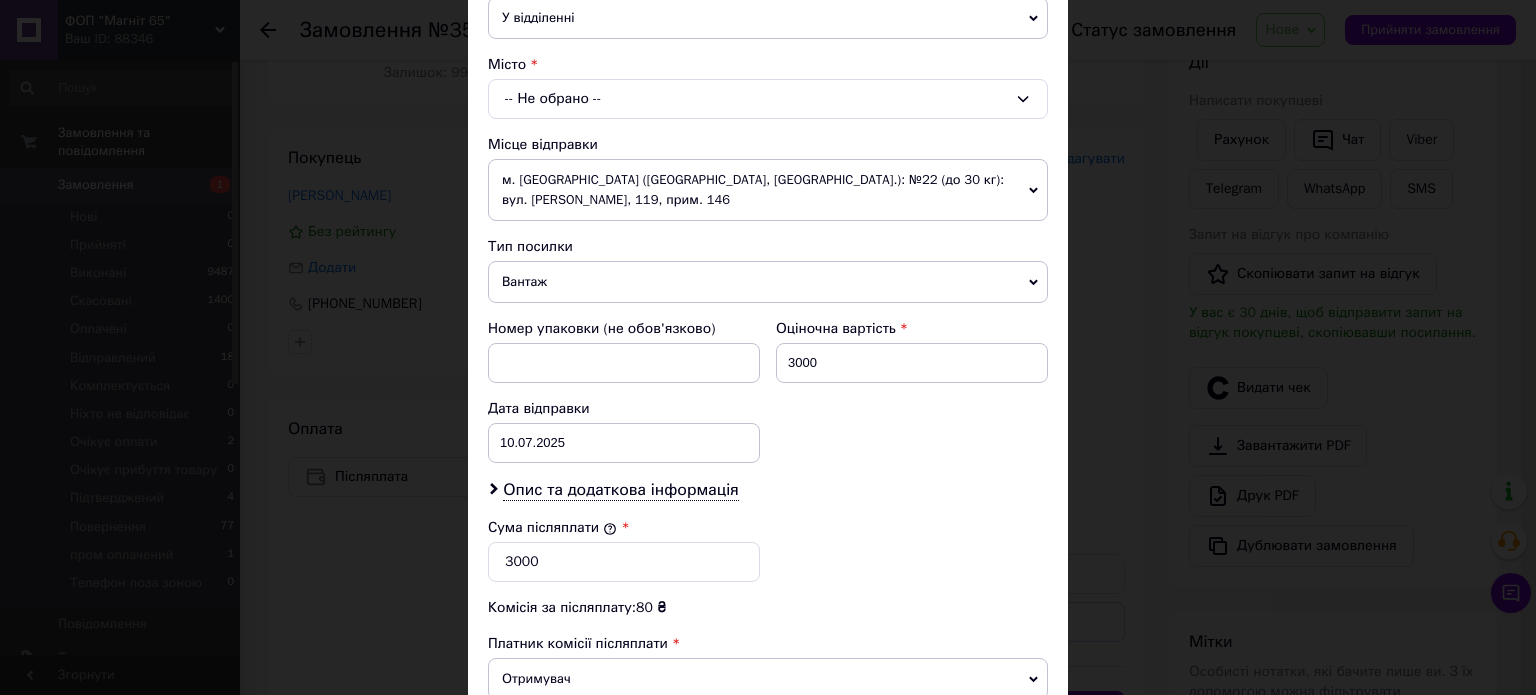 click on "м. Запоріжжя (Запорізька обл., Запорізький р-н.): №22 (до 30 кг): вул. Чарівна, 119, прим. 146" at bounding box center (768, 190) 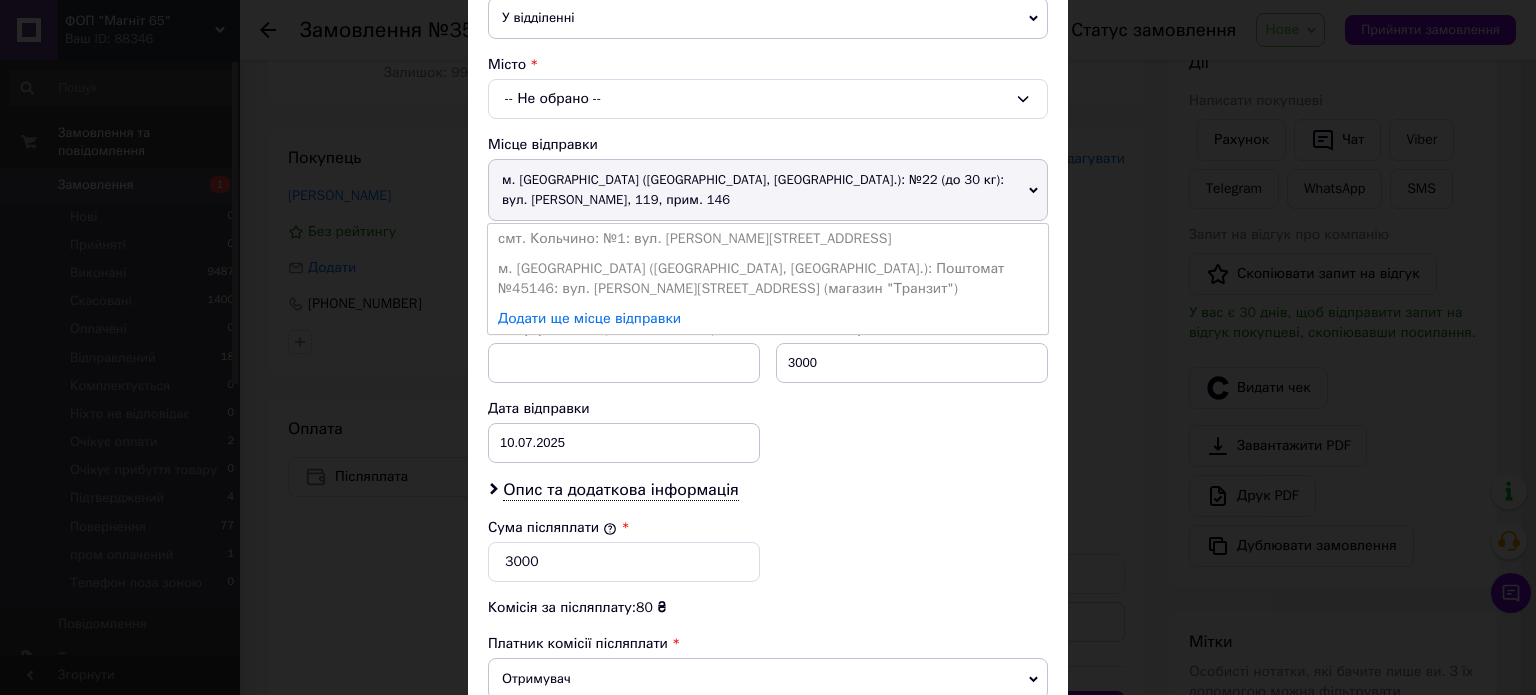 drag, startPoint x: 624, startPoint y: 263, endPoint x: 612, endPoint y: 298, distance: 37 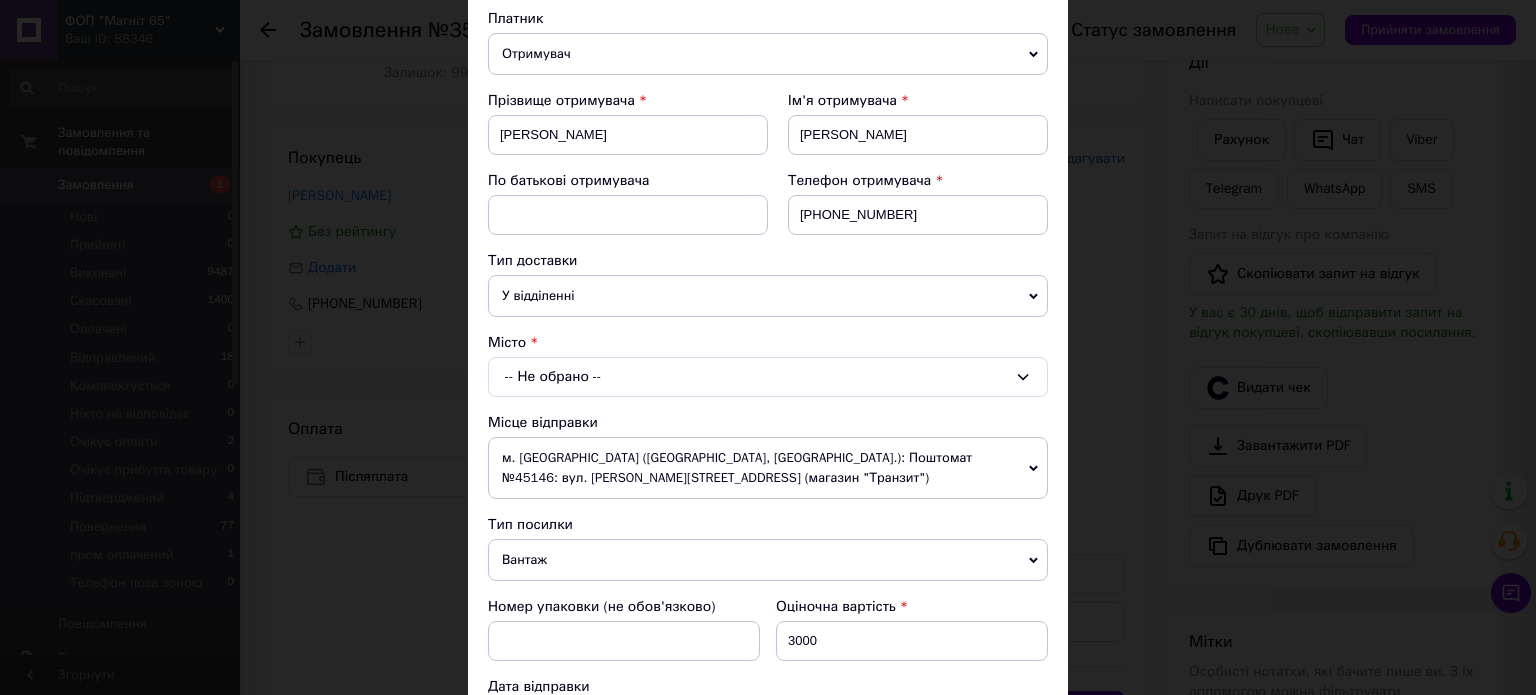 scroll, scrollTop: 200, scrollLeft: 0, axis: vertical 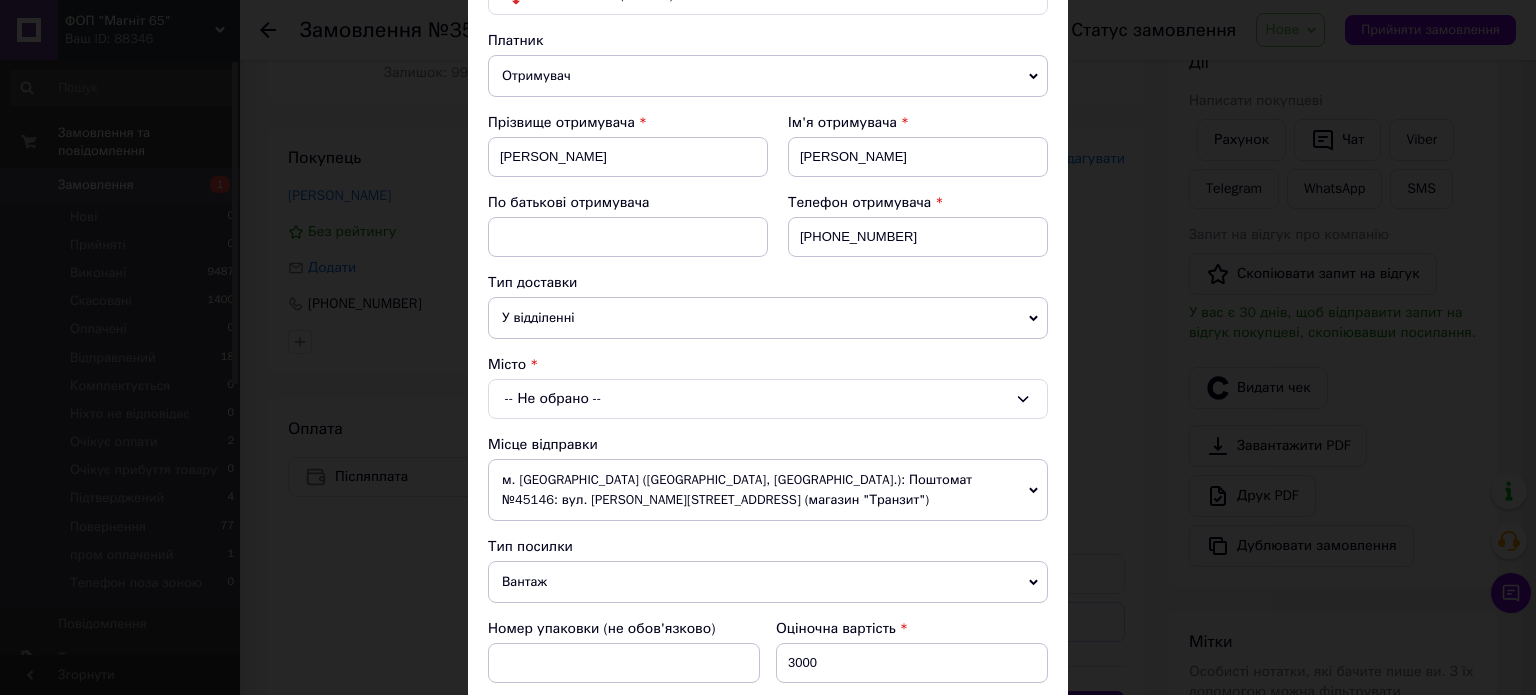 click on "-- Не обрано --" at bounding box center [768, 399] 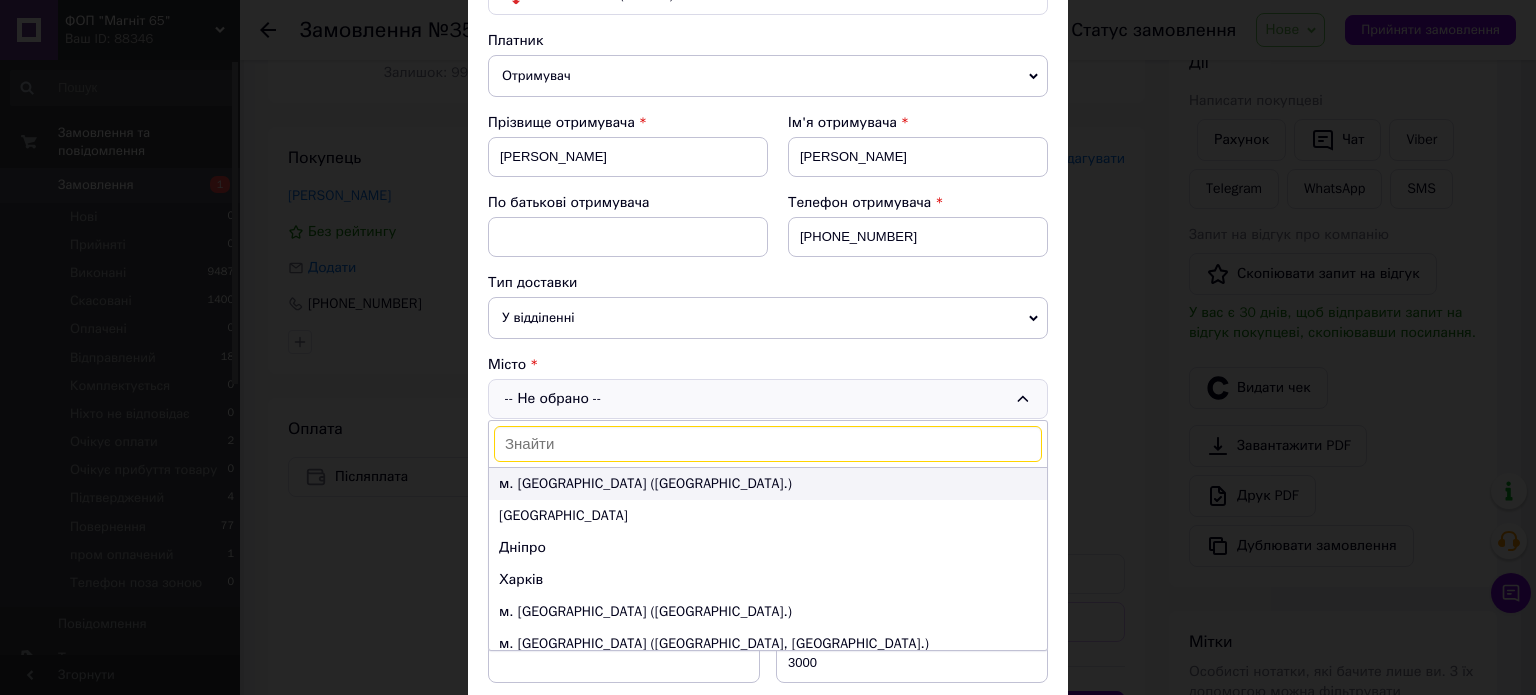 click on "м. Київ (Київська обл.)" at bounding box center [768, 484] 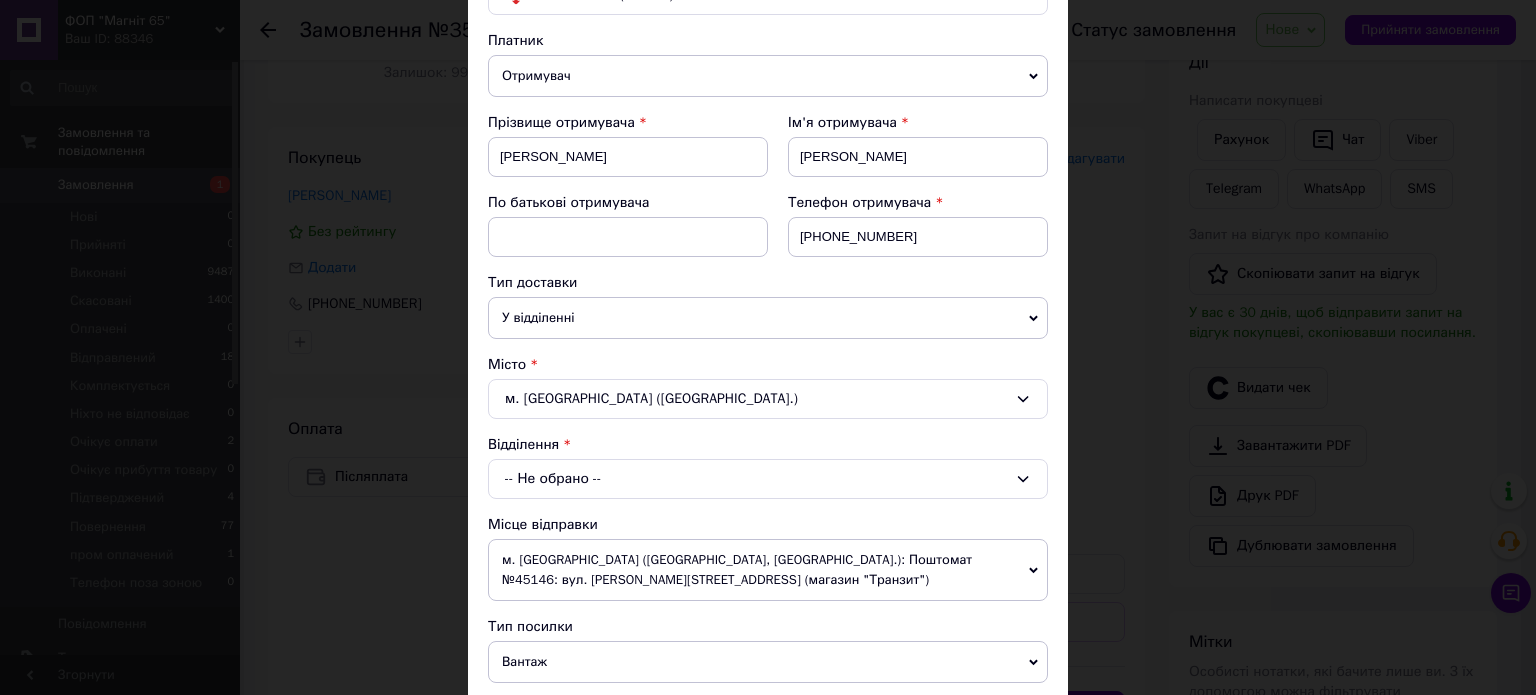 click on "-- Не обрано --" at bounding box center [768, 479] 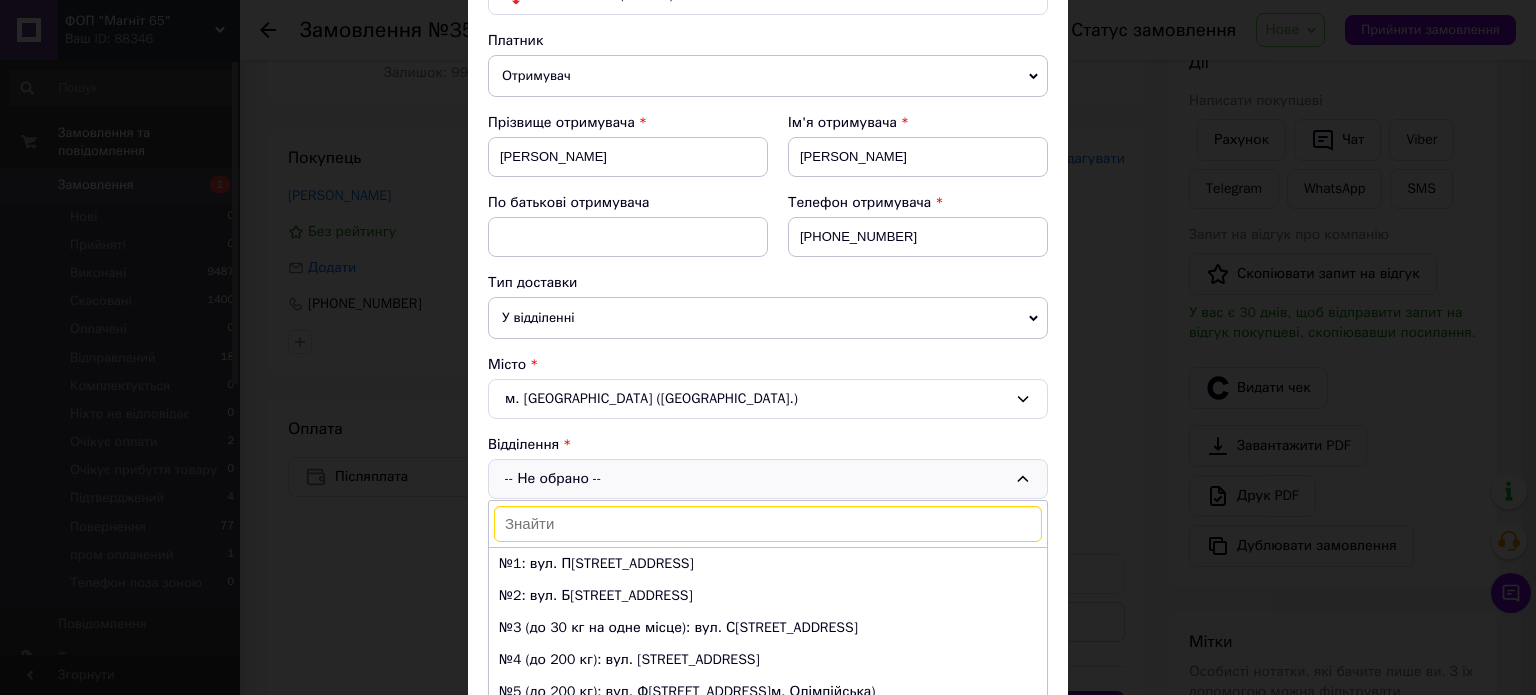 click at bounding box center (768, 524) 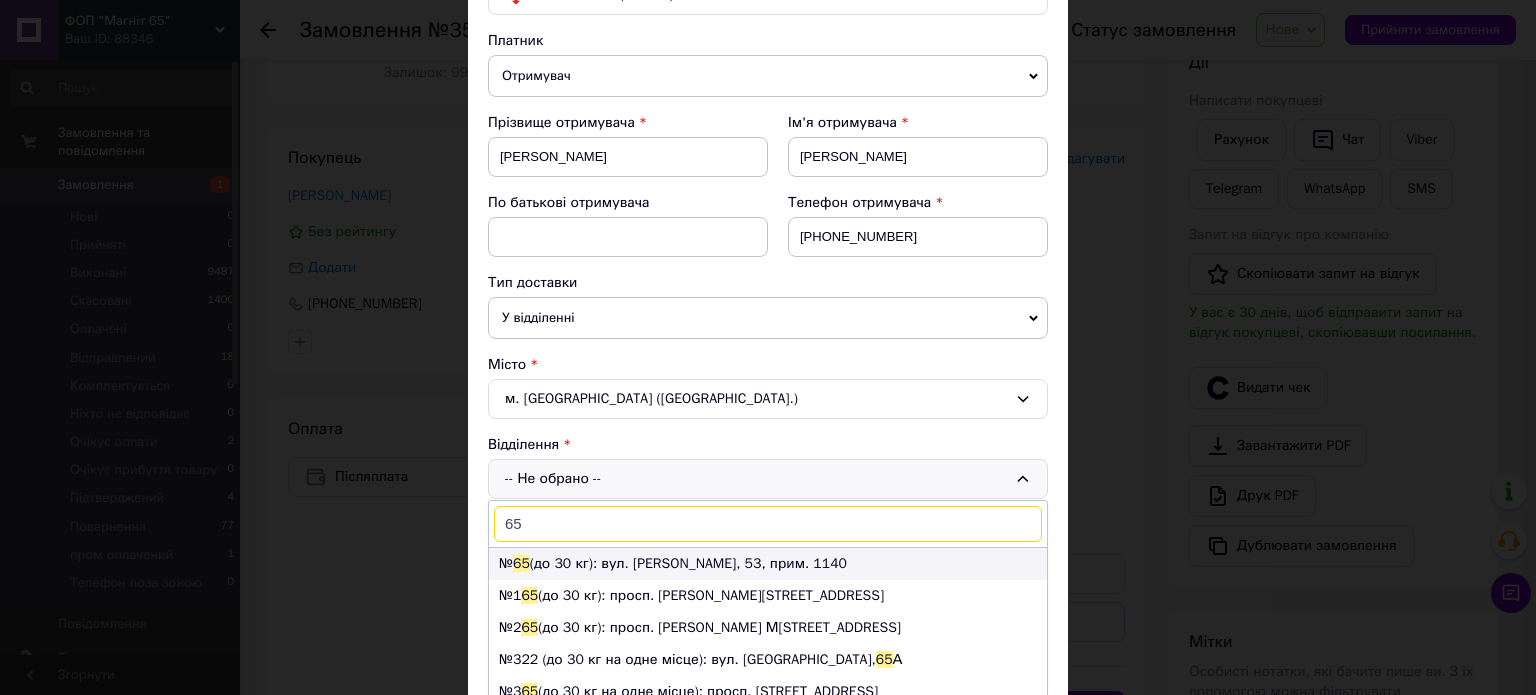 type on "65" 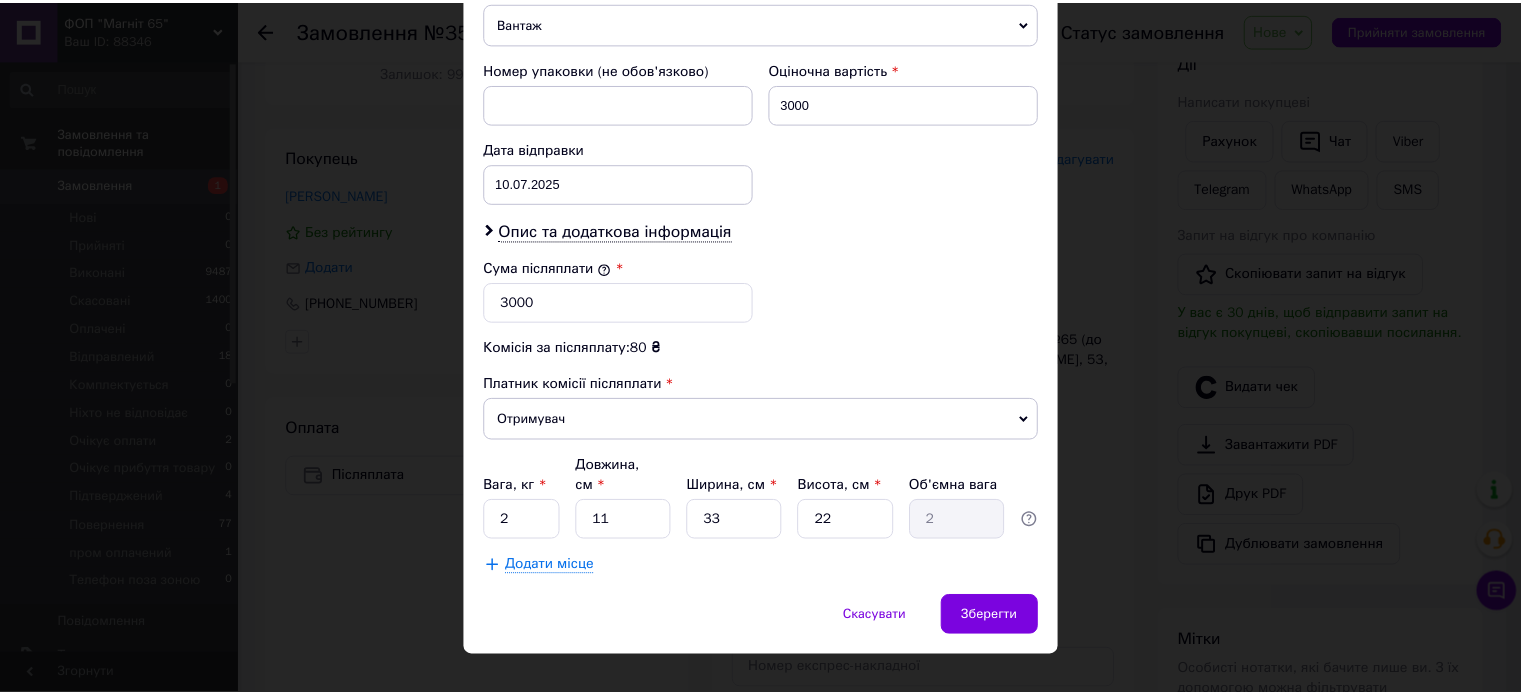 scroll, scrollTop: 844, scrollLeft: 0, axis: vertical 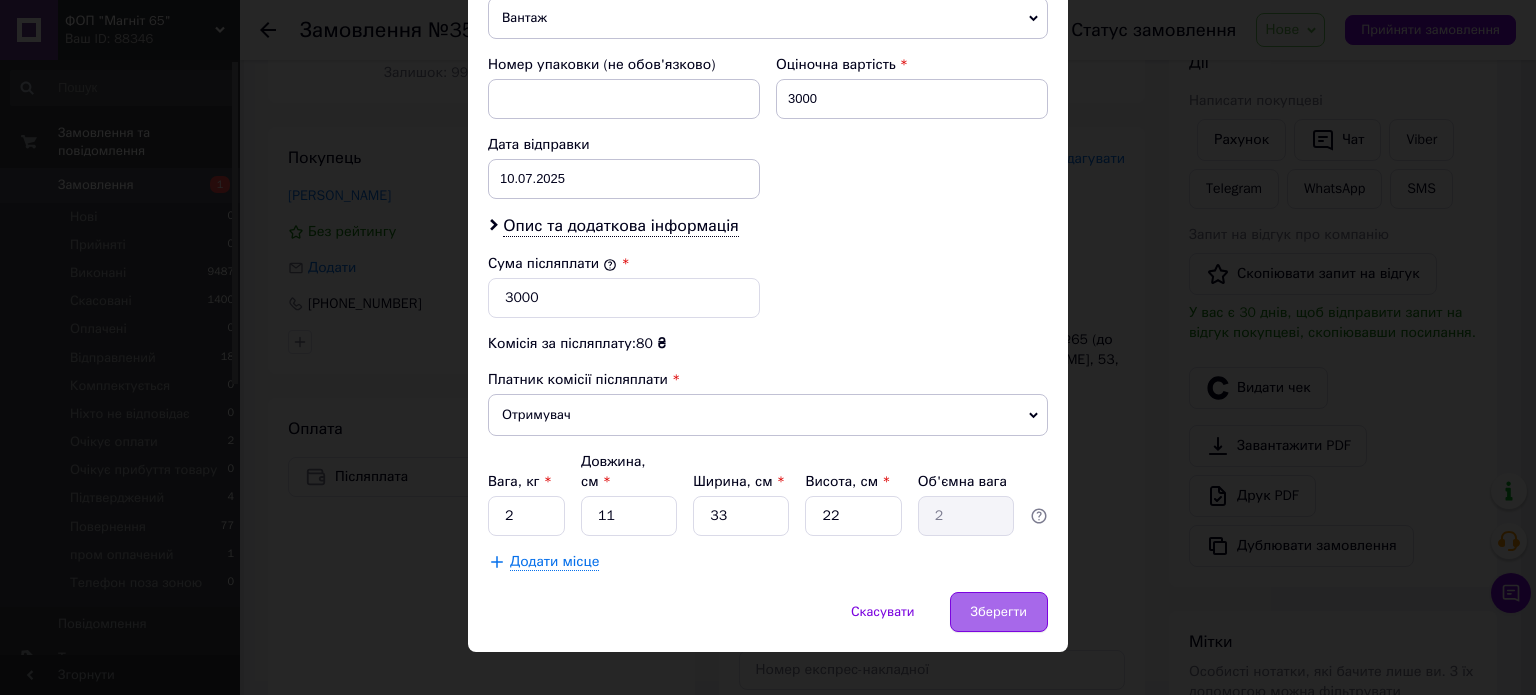 click on "Зберегти" at bounding box center [999, 612] 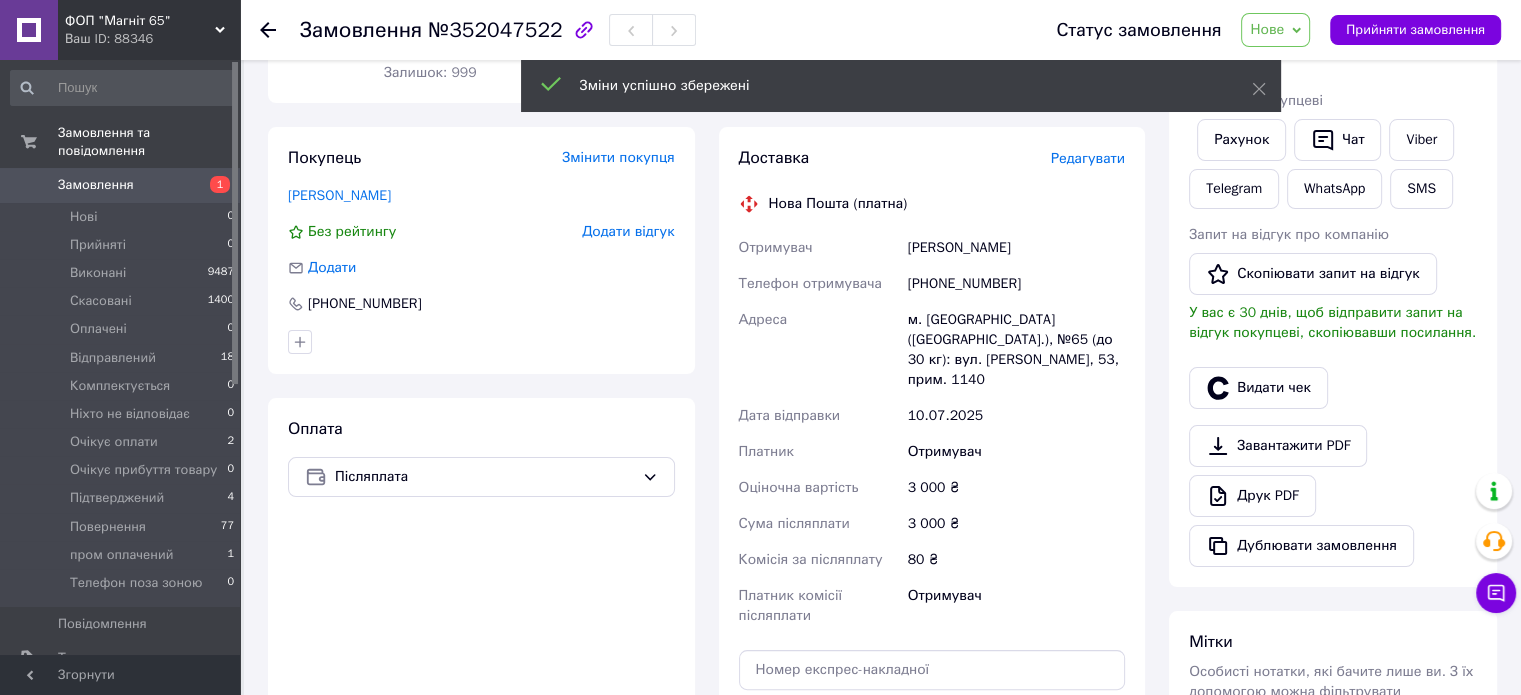 click on "Нове" at bounding box center [1267, 29] 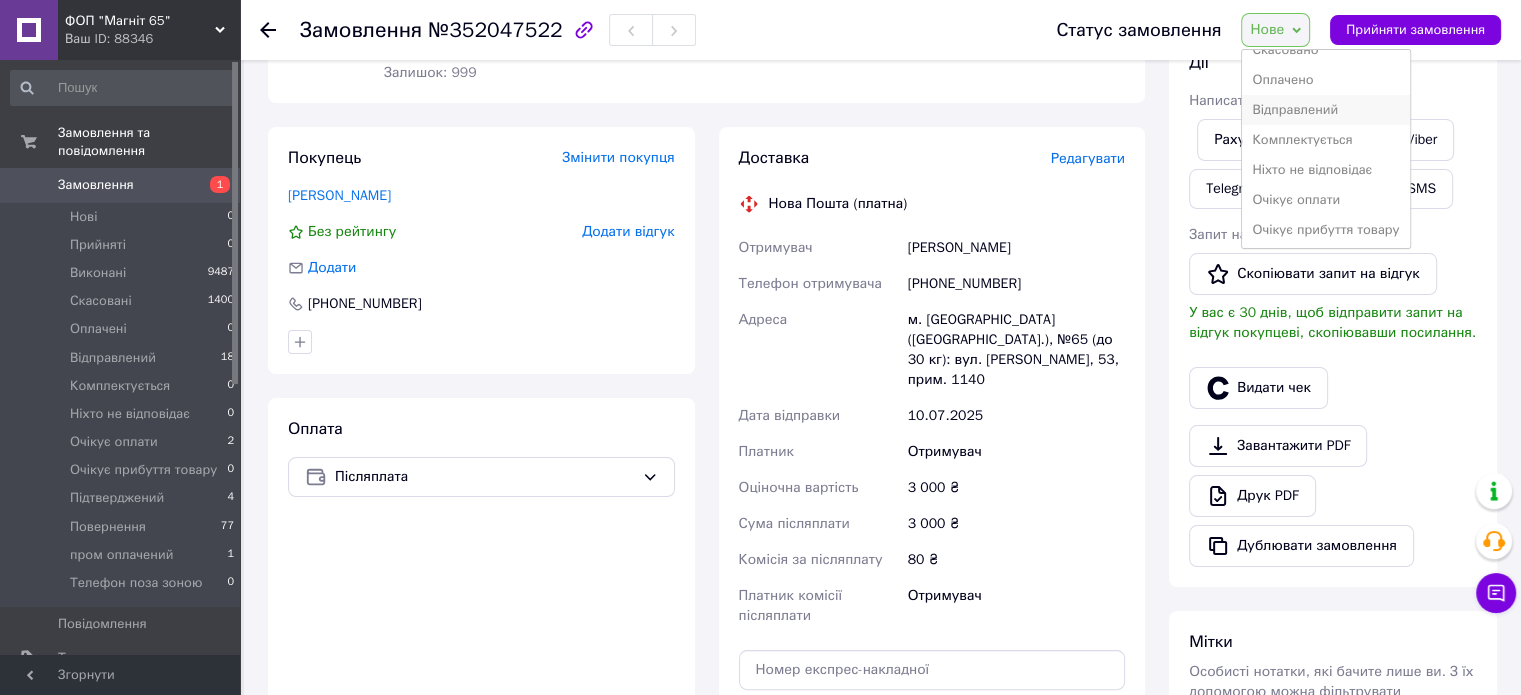 scroll, scrollTop: 201, scrollLeft: 0, axis: vertical 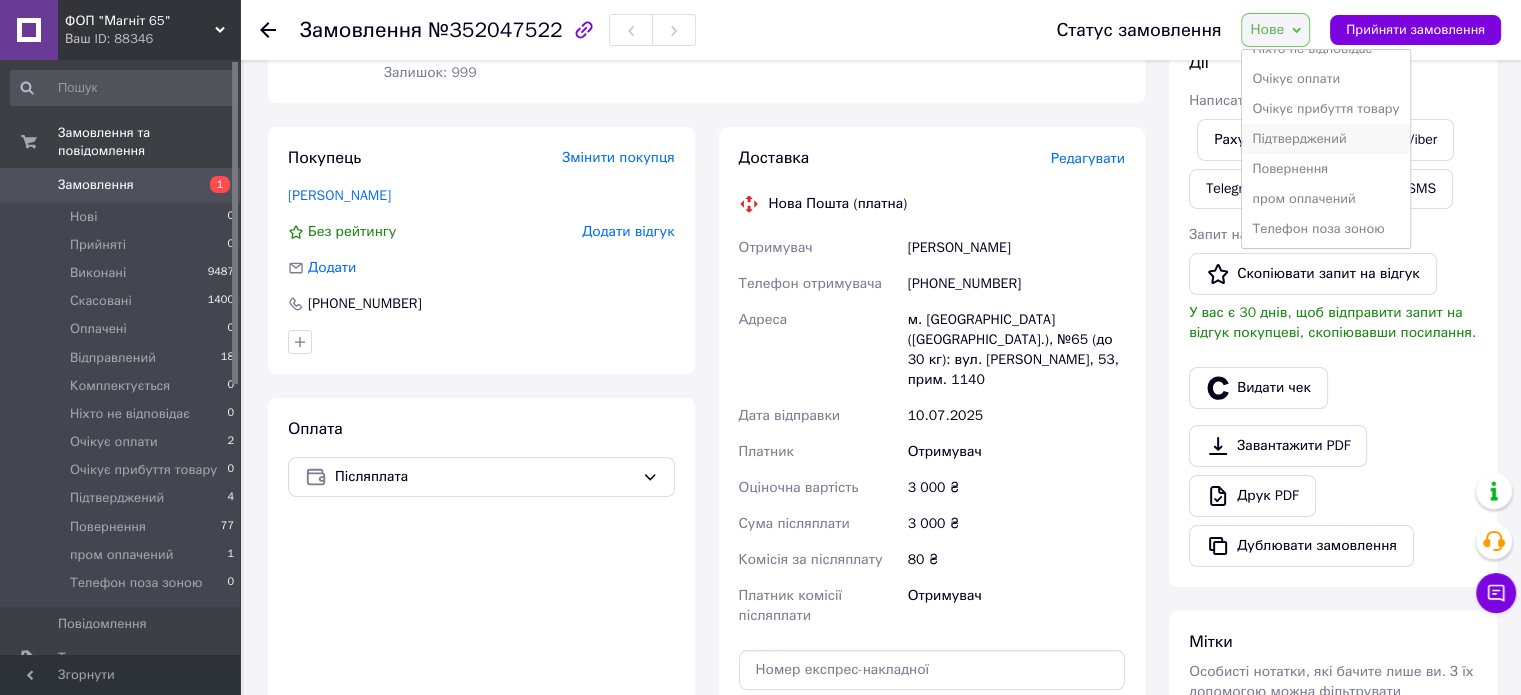 click on "Підтверджений" at bounding box center (1325, 139) 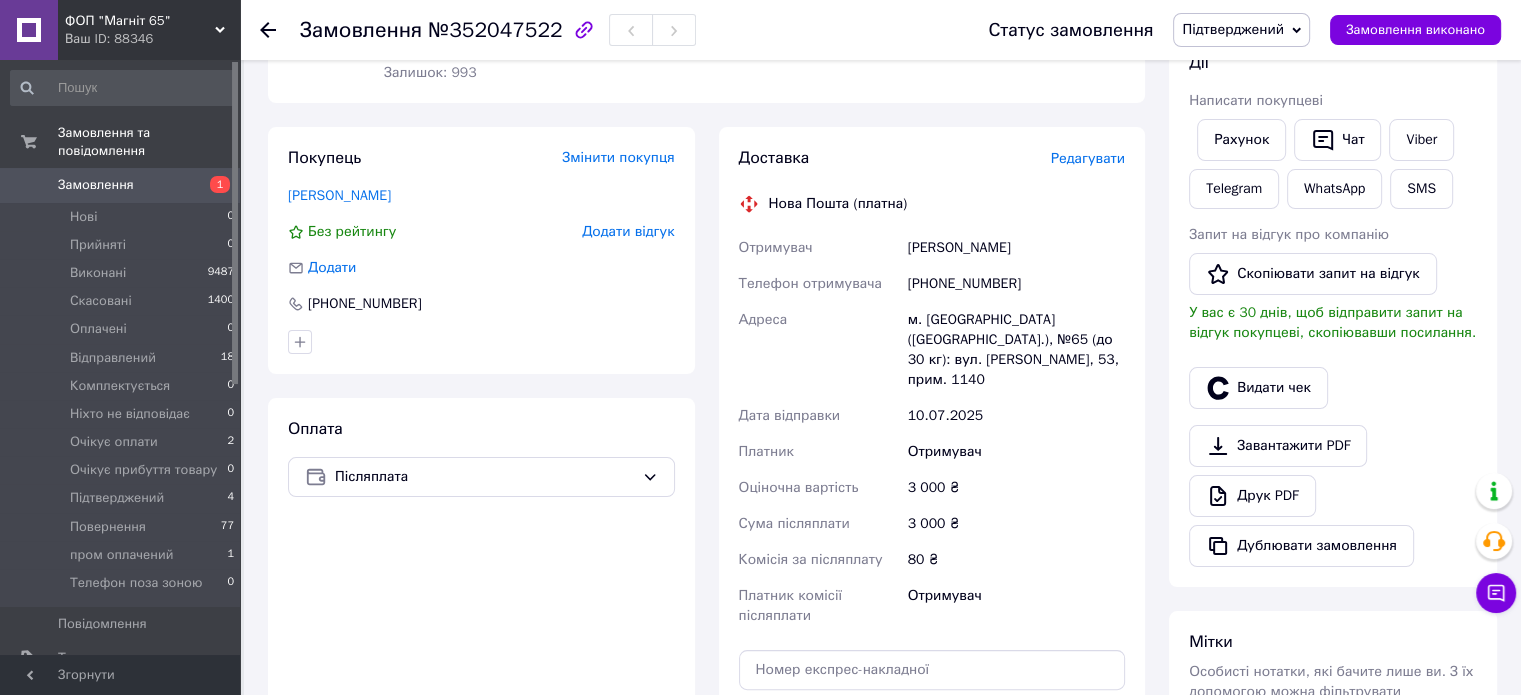 click on "Замовлення" at bounding box center (96, 185) 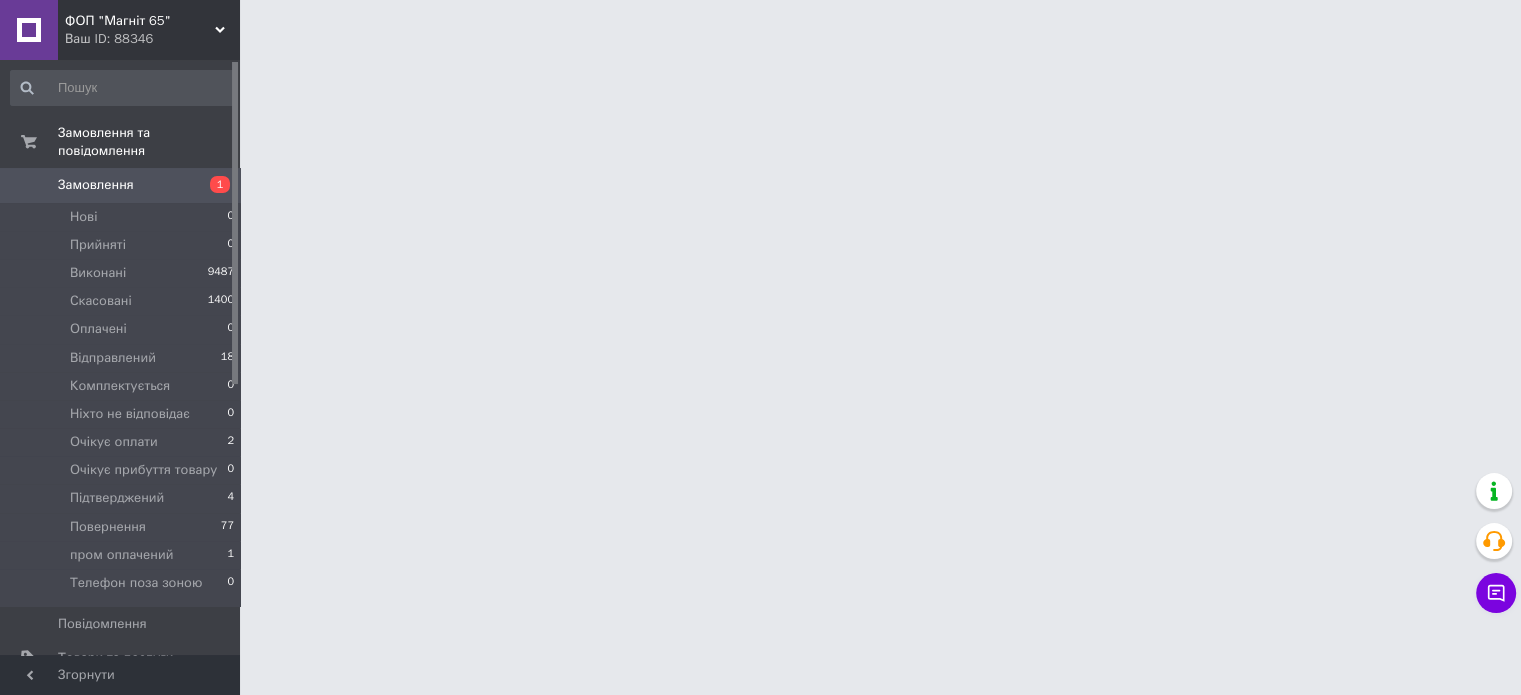 scroll, scrollTop: 0, scrollLeft: 0, axis: both 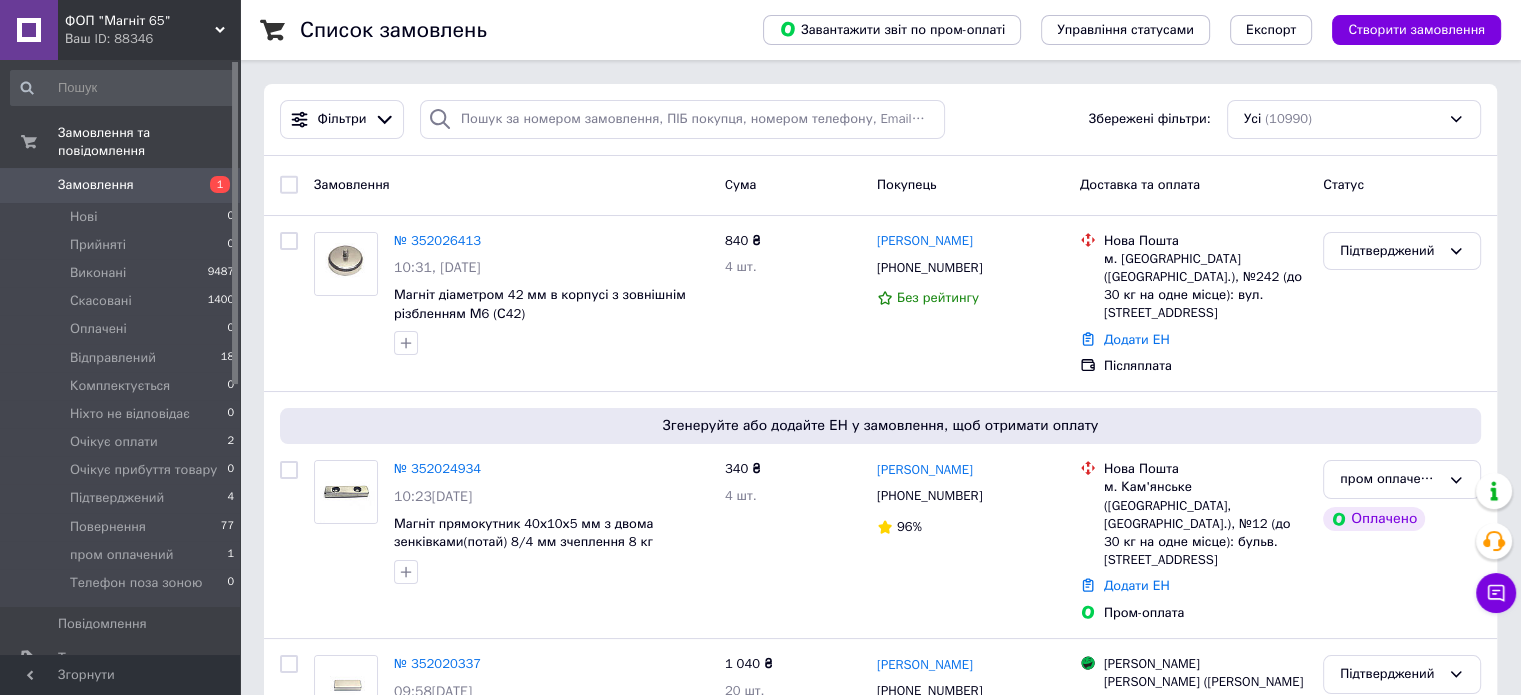 click on "Замовлення" at bounding box center (96, 185) 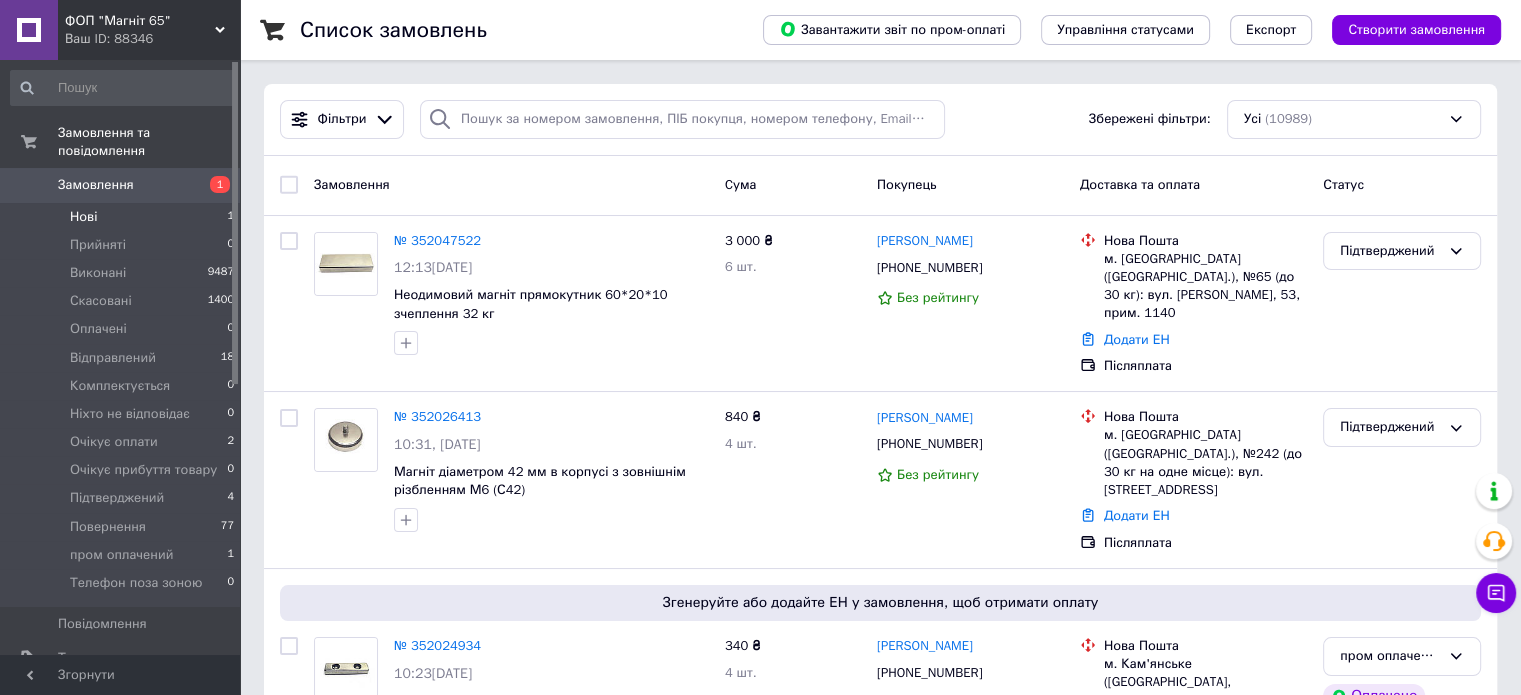 click on "Нові 1" at bounding box center [123, 217] 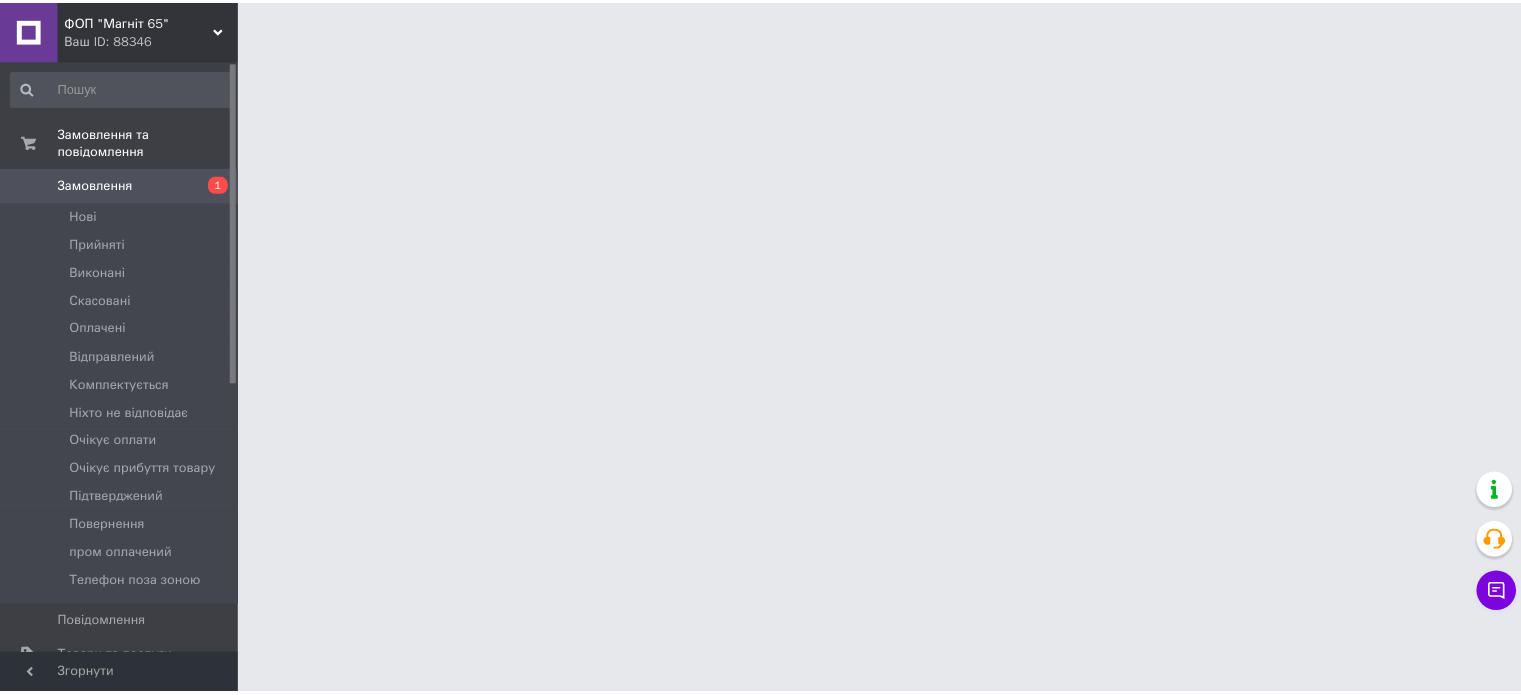 scroll, scrollTop: 0, scrollLeft: 0, axis: both 